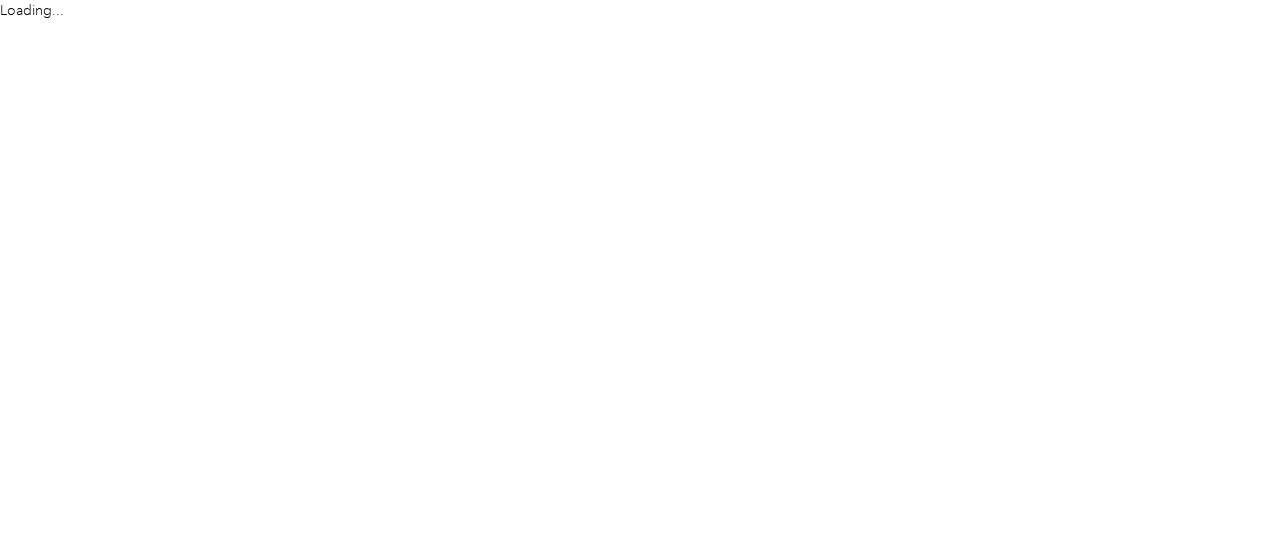 scroll, scrollTop: 0, scrollLeft: 0, axis: both 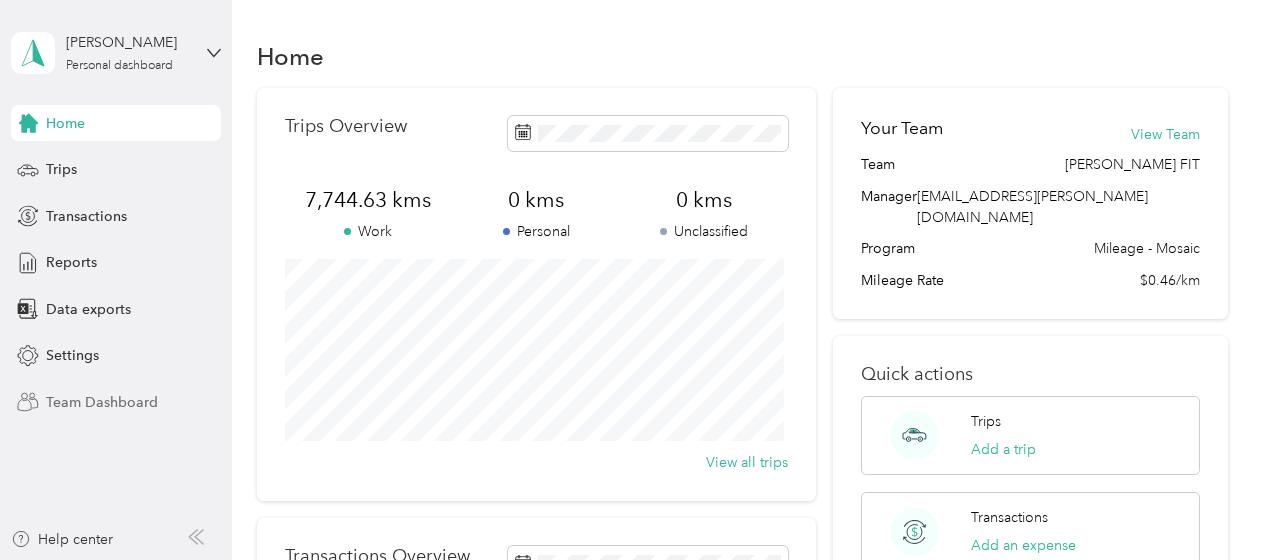 click on "Team Dashboard" at bounding box center [102, 402] 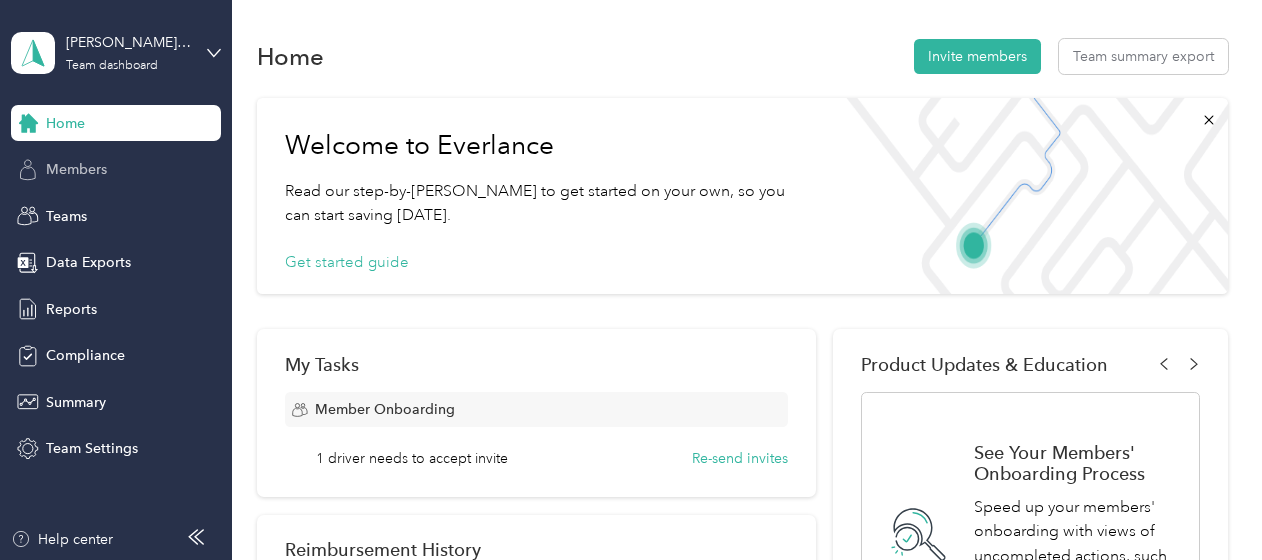 click on "Members" at bounding box center [116, 170] 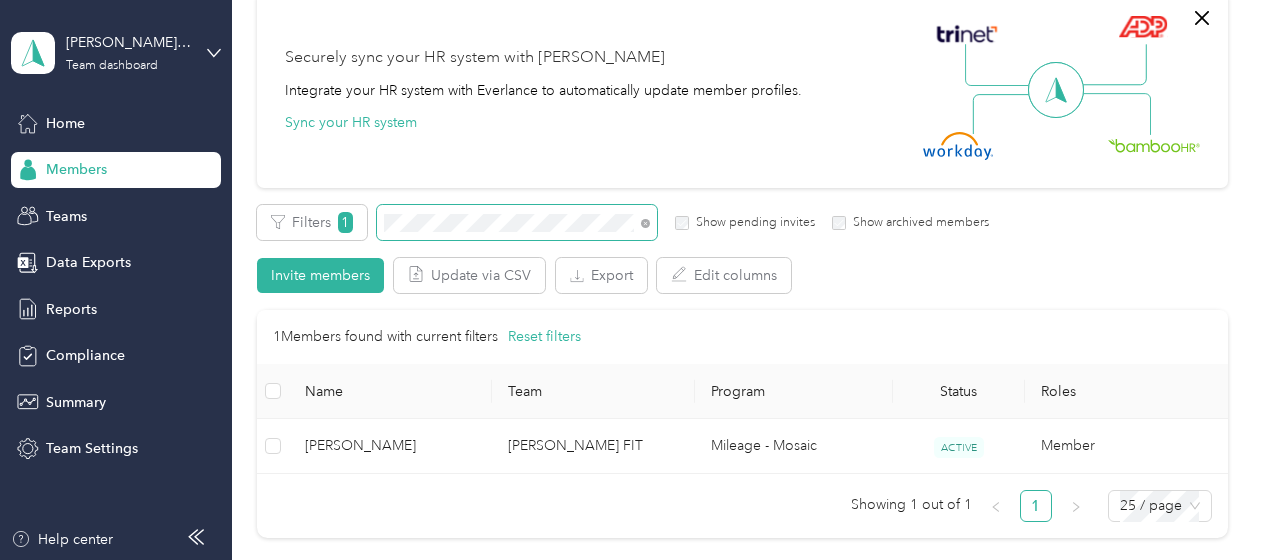 scroll, scrollTop: 200, scrollLeft: 0, axis: vertical 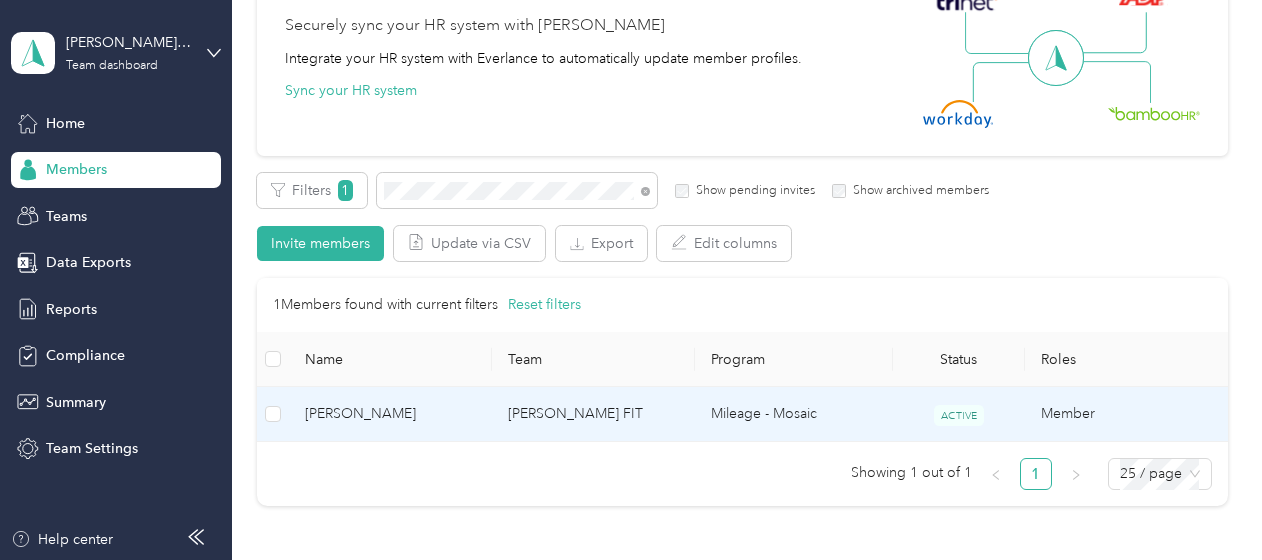 click on "[PERSON_NAME] FIT" at bounding box center (593, 414) 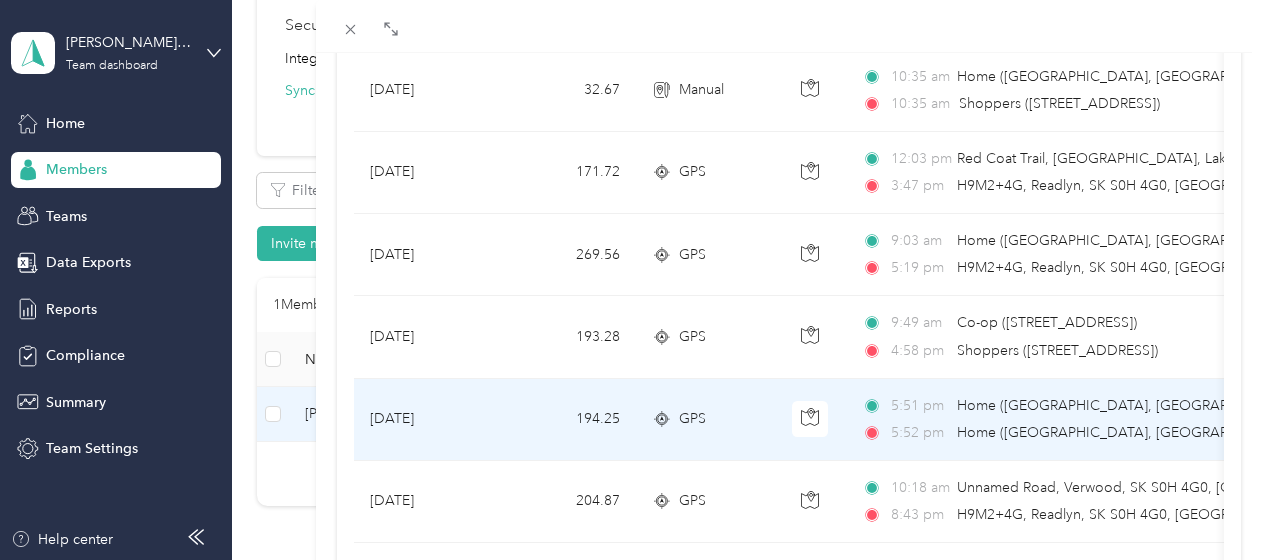 scroll, scrollTop: 1086, scrollLeft: 0, axis: vertical 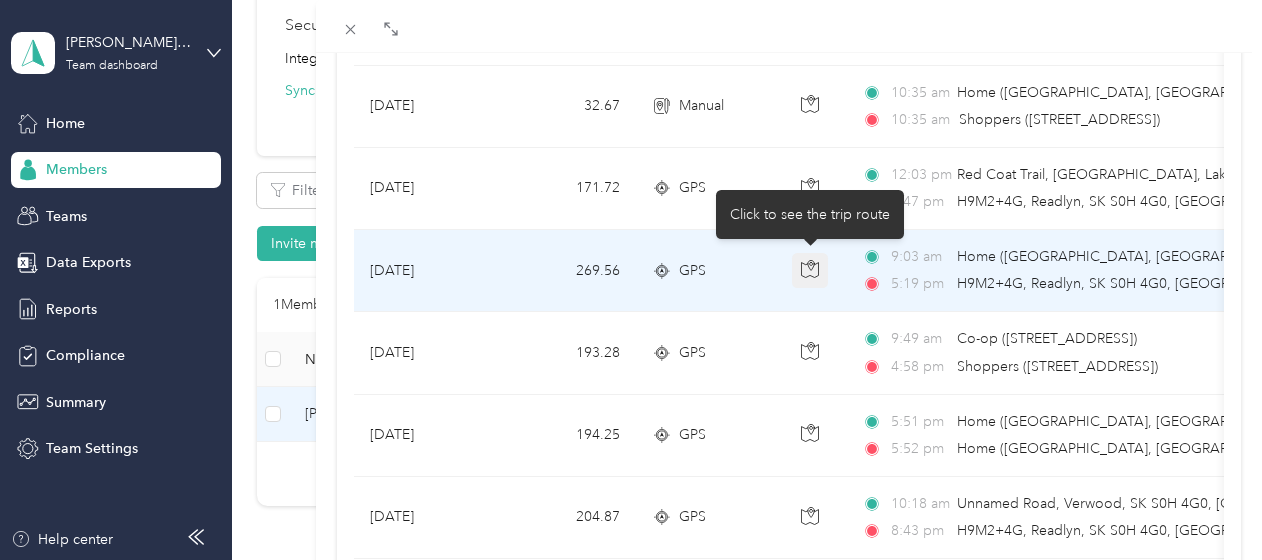 click 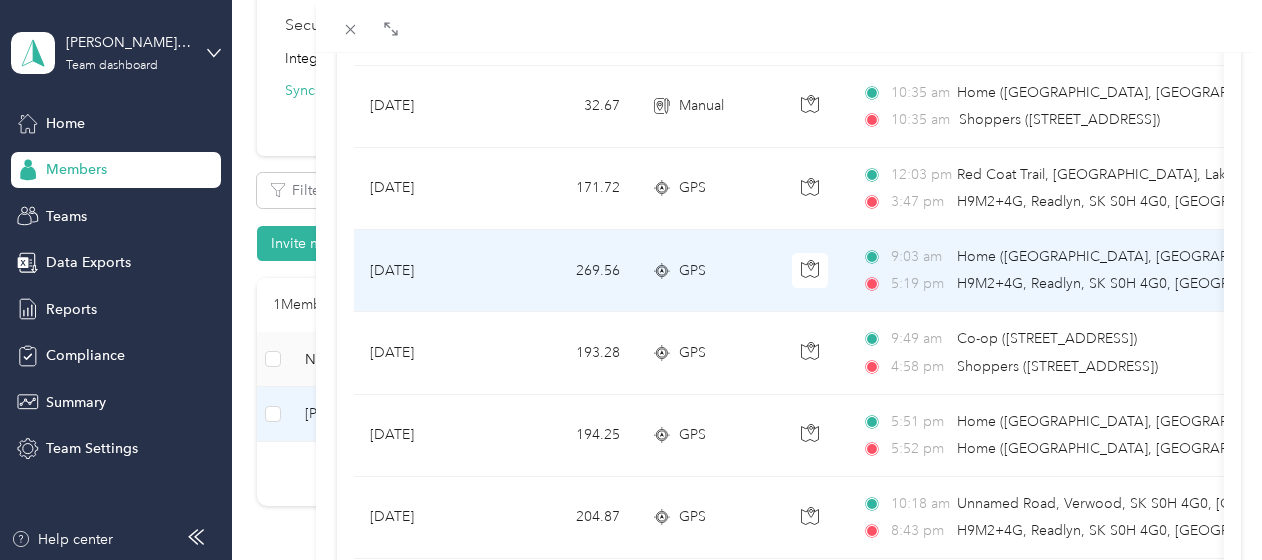 click on "[DATE]" at bounding box center (429, 271) 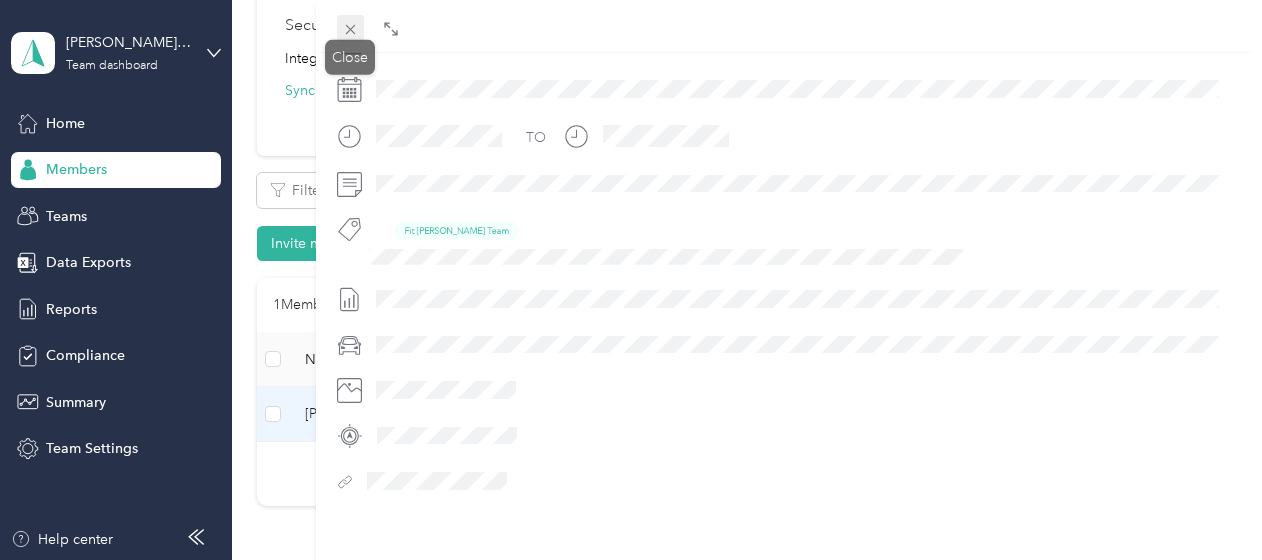 scroll, scrollTop: 642, scrollLeft: 0, axis: vertical 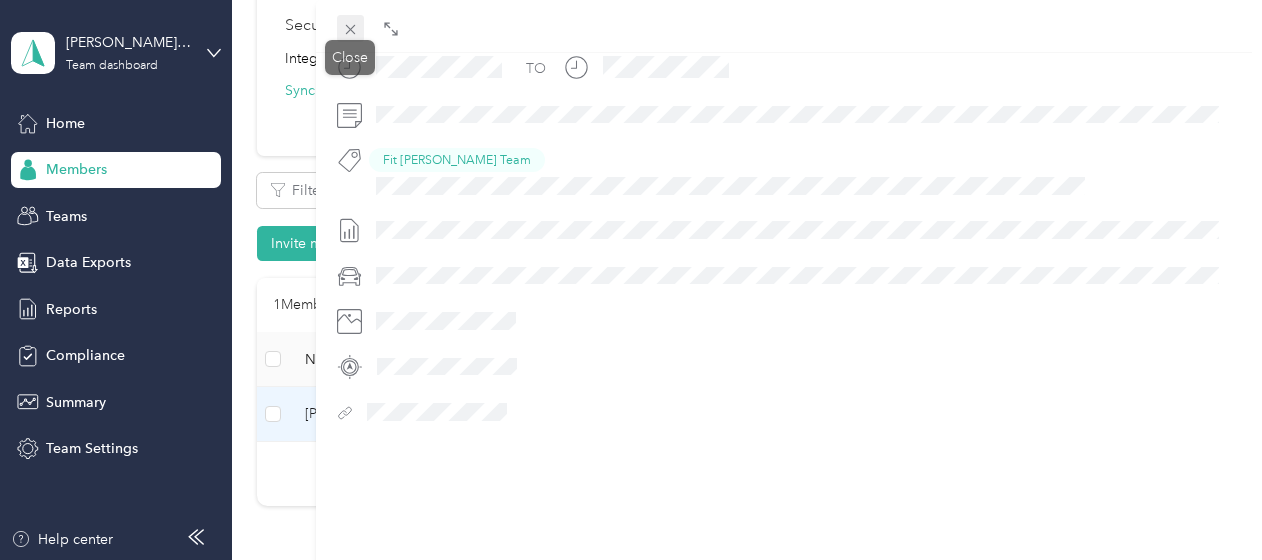 click 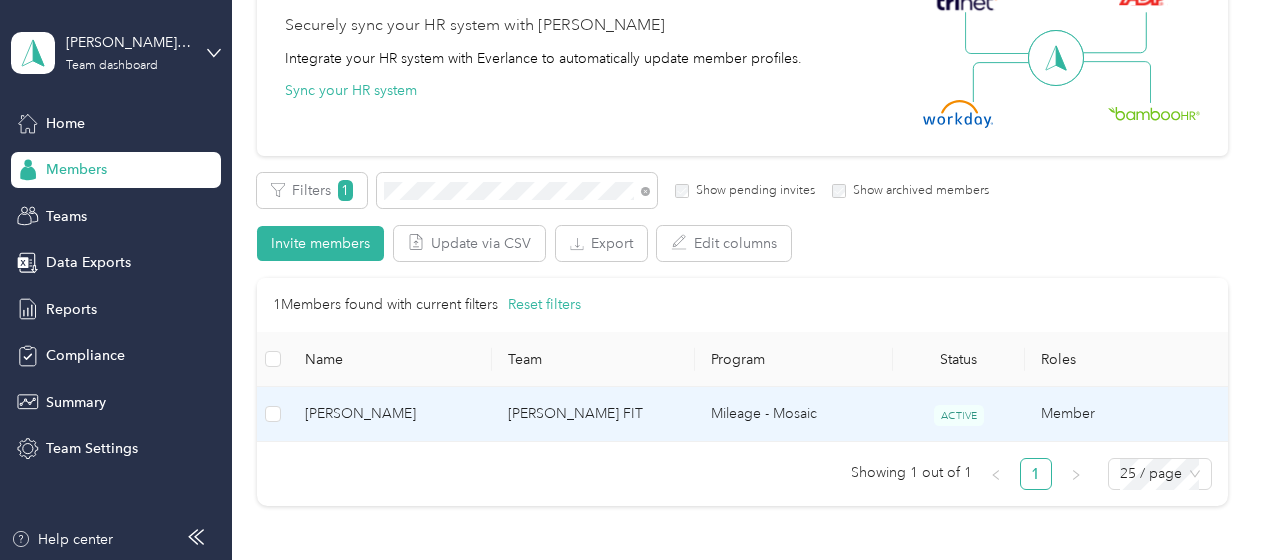 click on "[PERSON_NAME]" at bounding box center (390, 414) 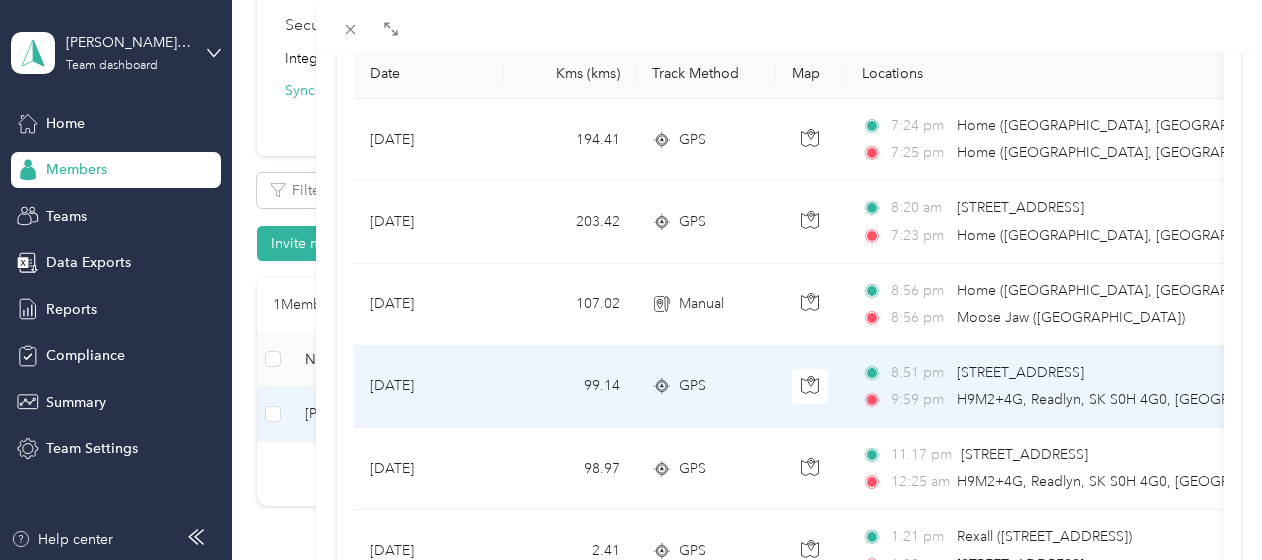 scroll, scrollTop: 200, scrollLeft: 0, axis: vertical 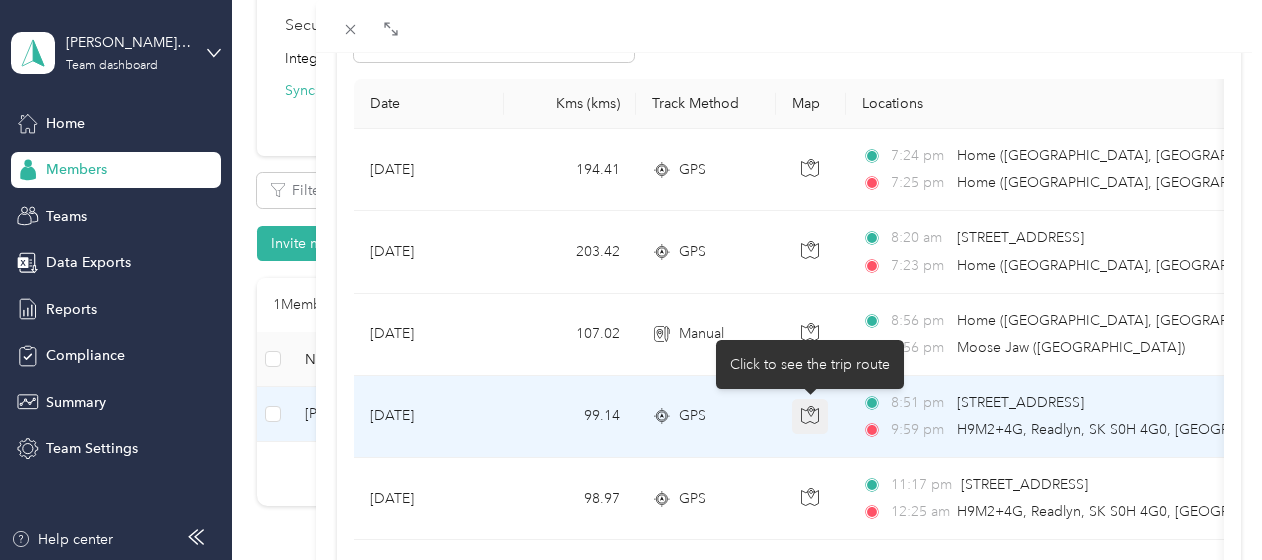 click 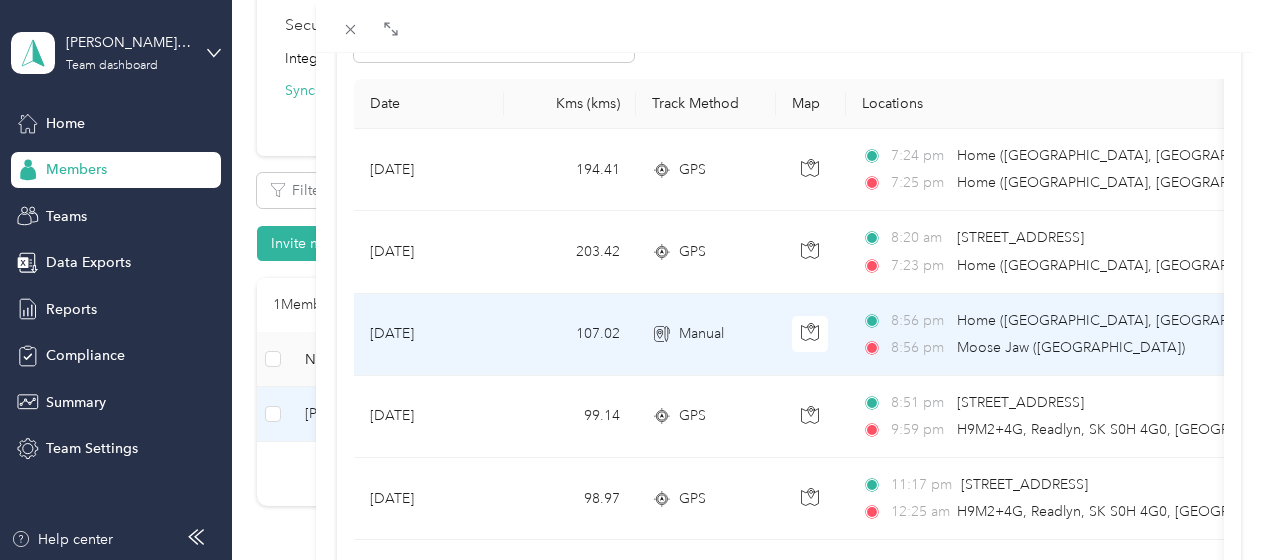 click on "107.02" at bounding box center (570, 335) 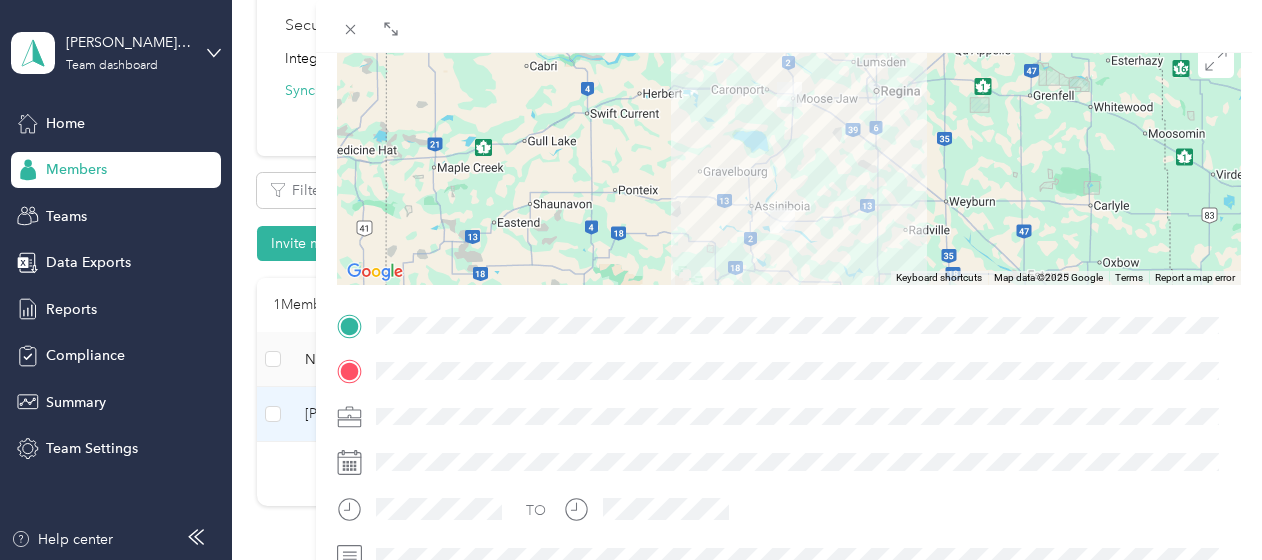 click 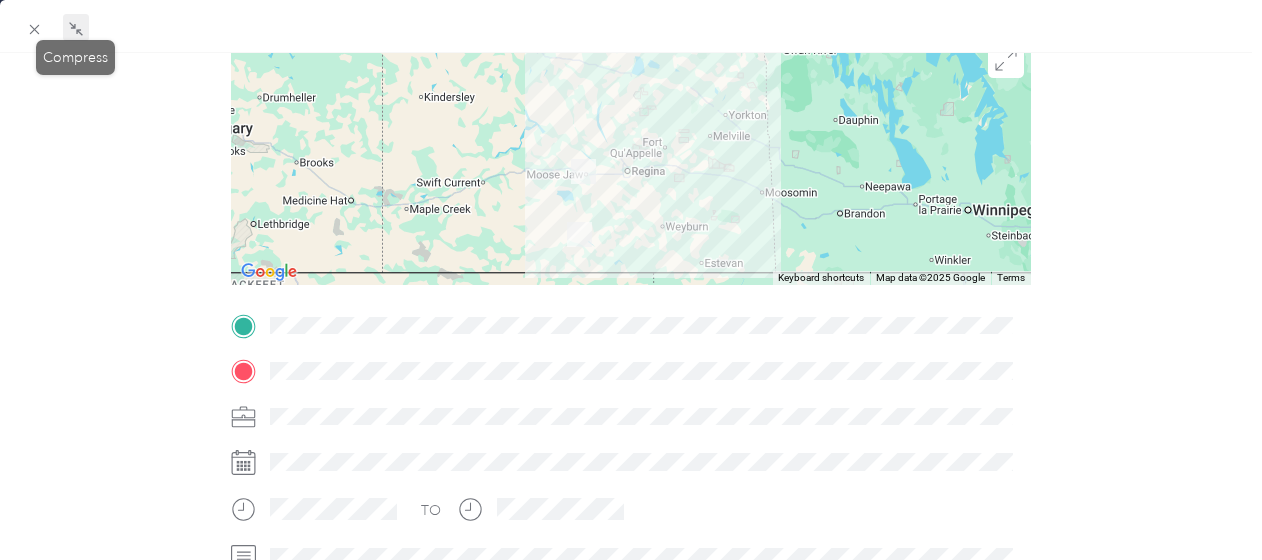 click 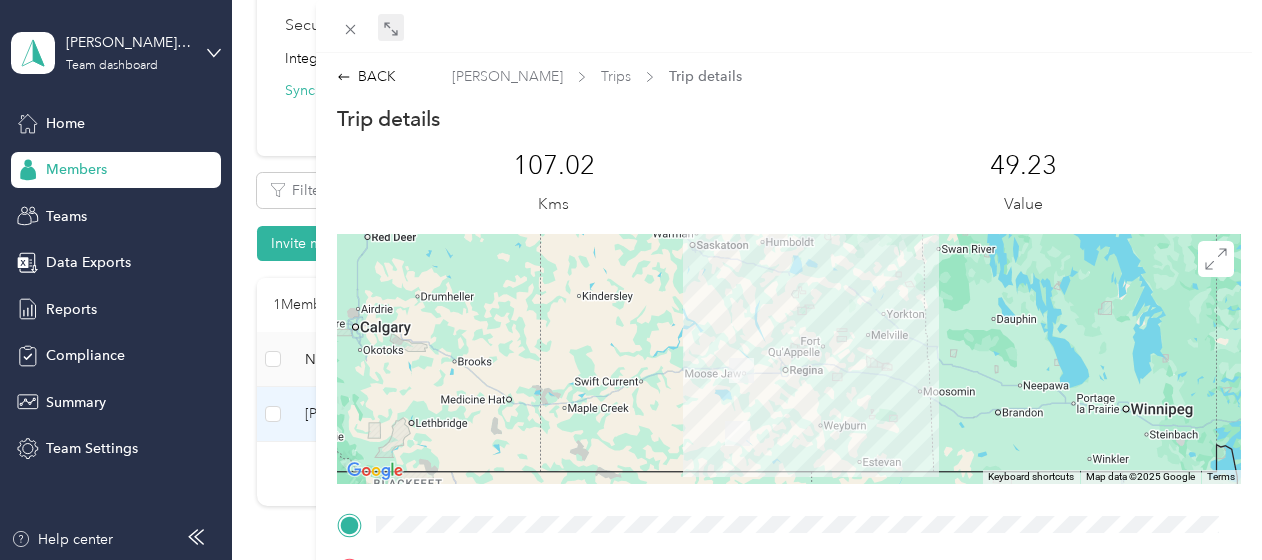 scroll, scrollTop: 0, scrollLeft: 0, axis: both 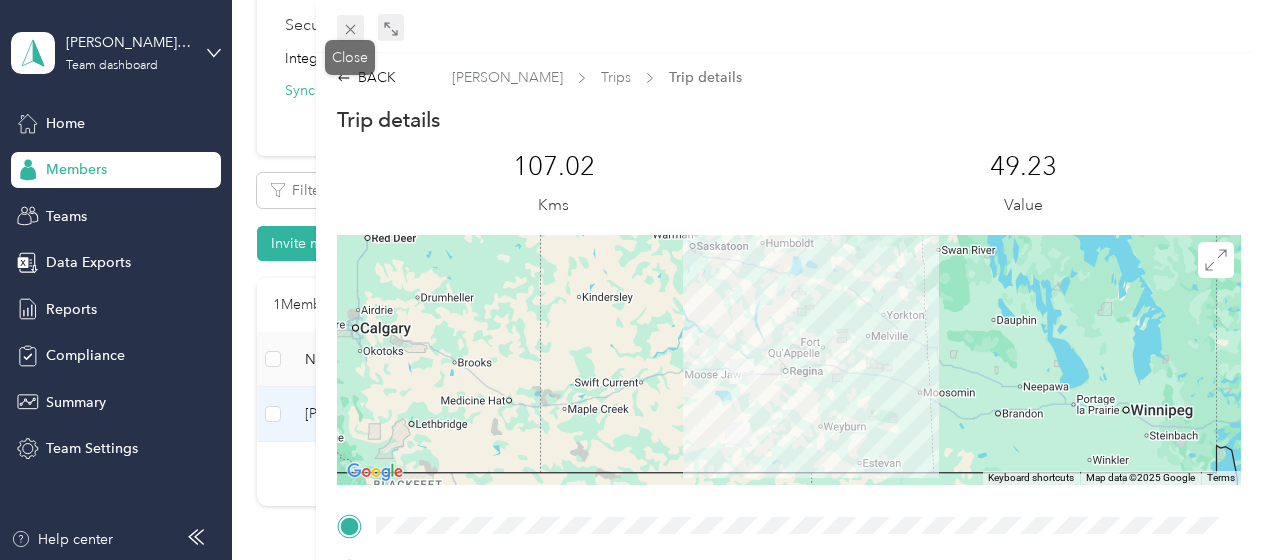 click 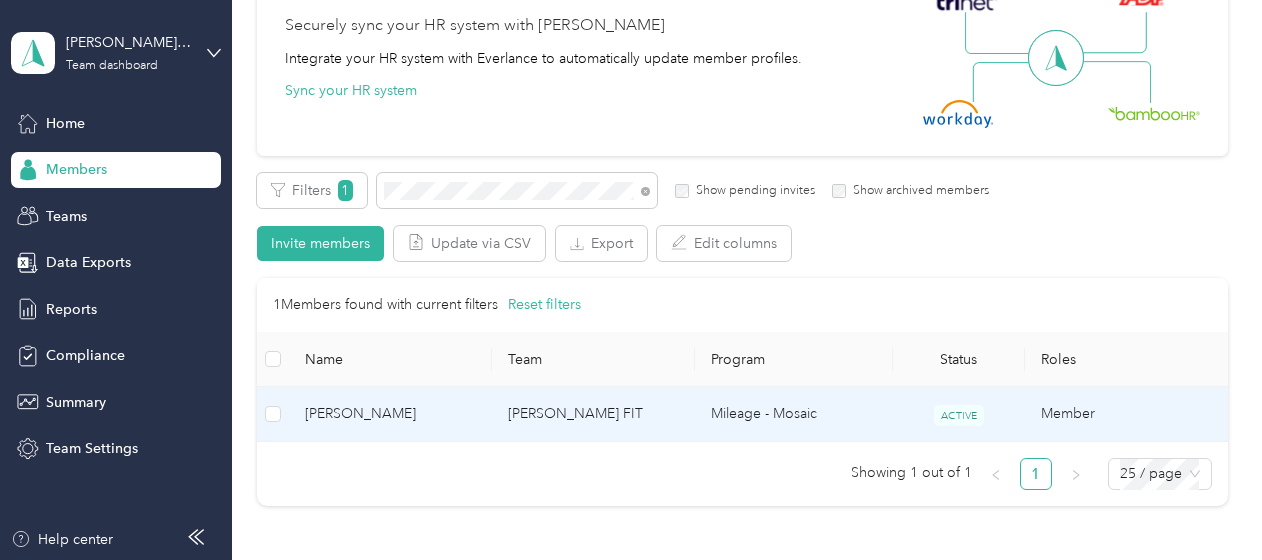 click on "[PERSON_NAME] FIT" at bounding box center (593, 414) 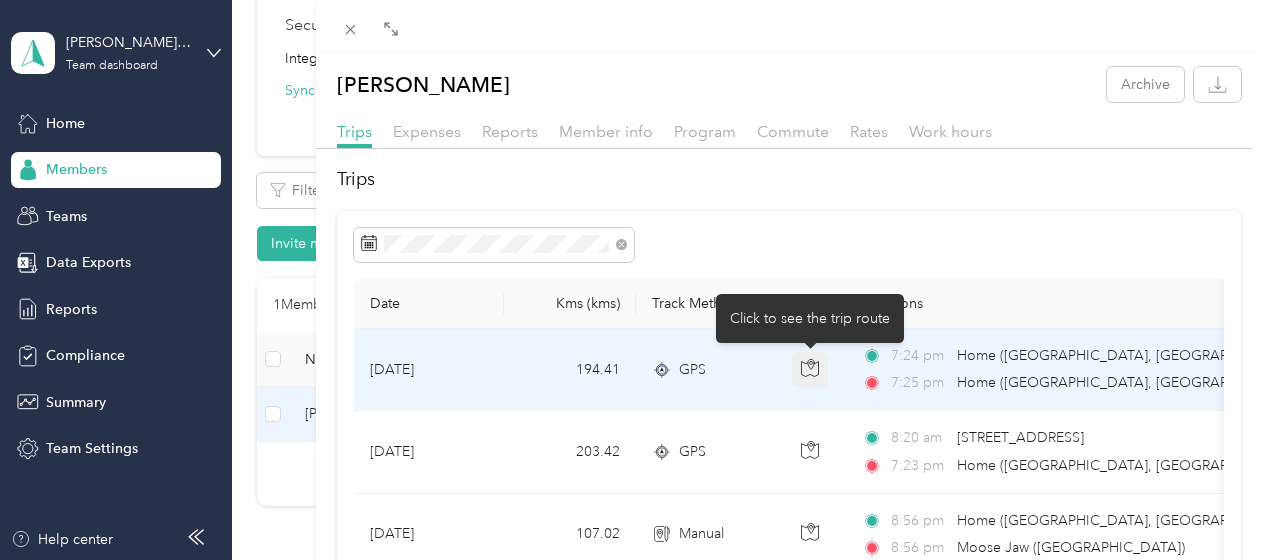 click 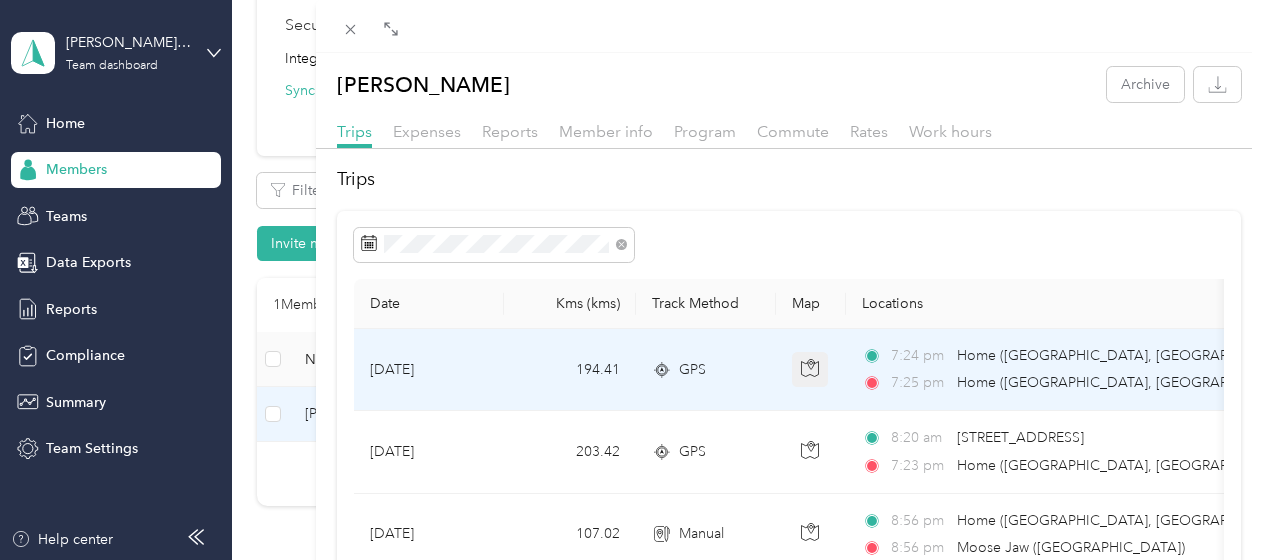 click at bounding box center (810, 370) 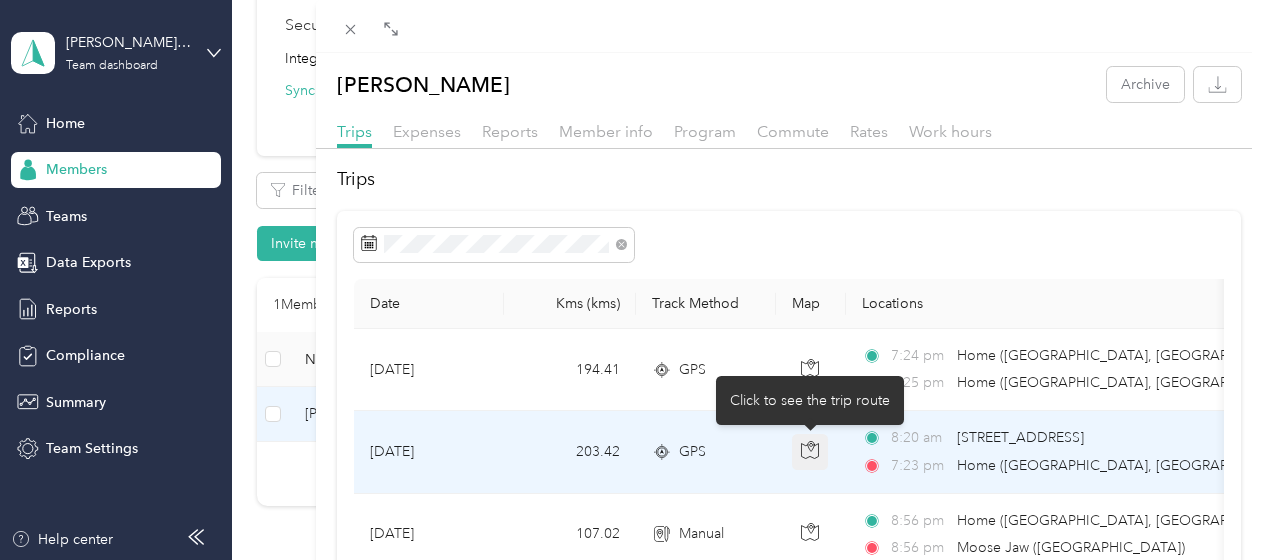 click 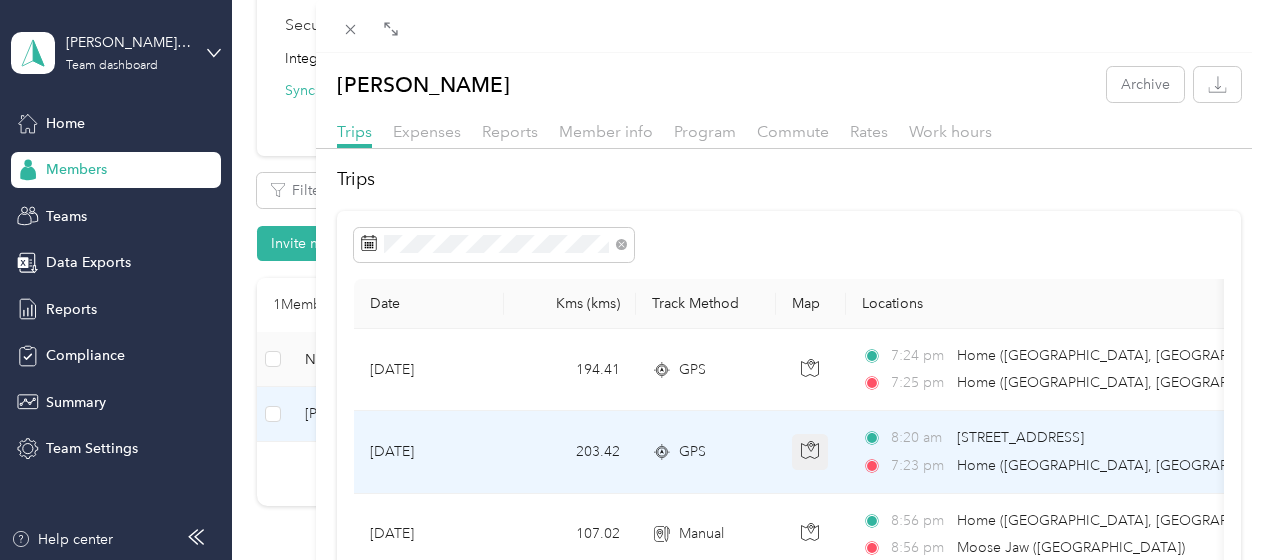 click 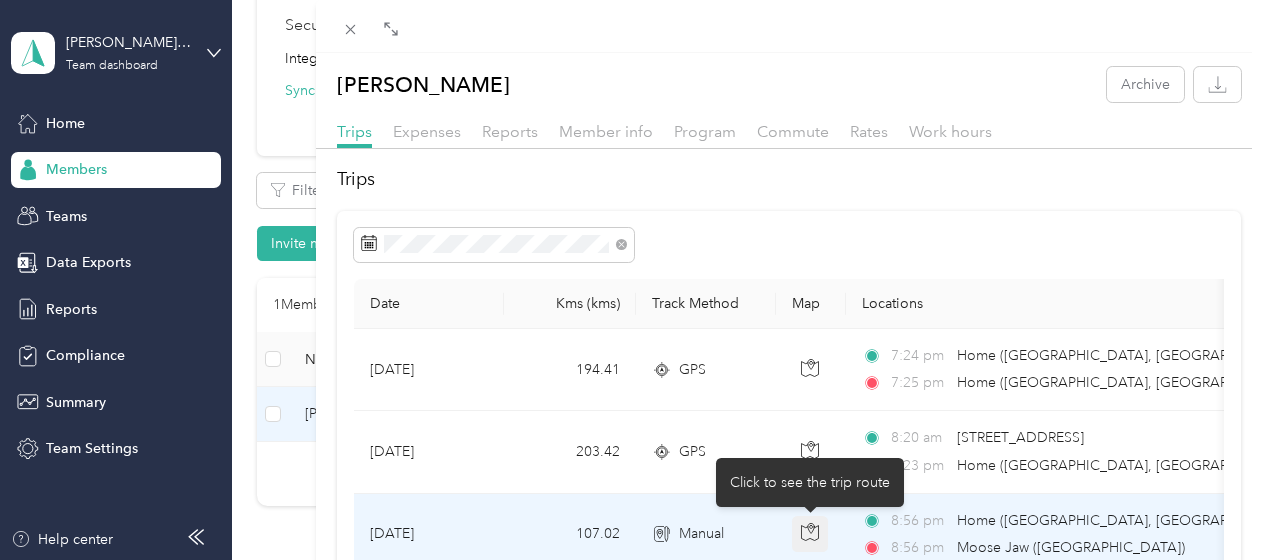 click 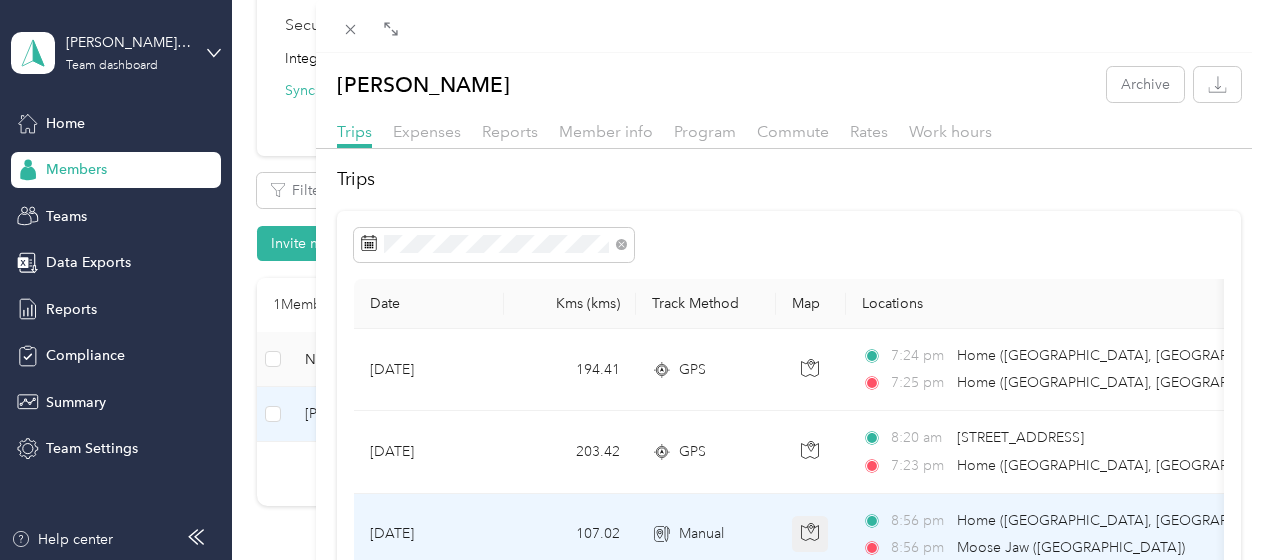 click 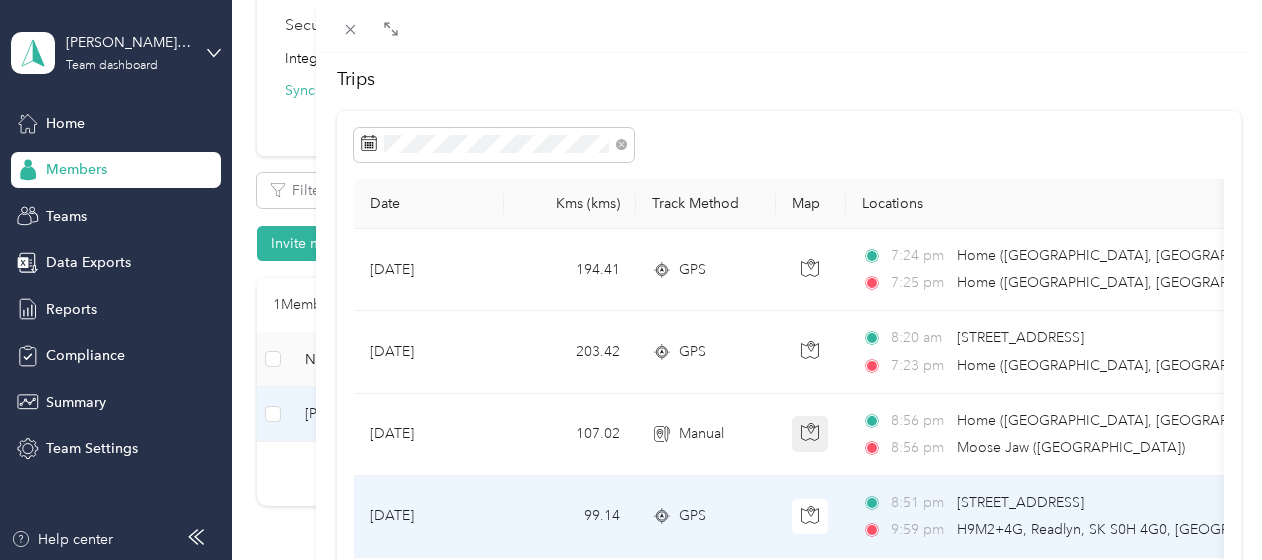 scroll, scrollTop: 200, scrollLeft: 0, axis: vertical 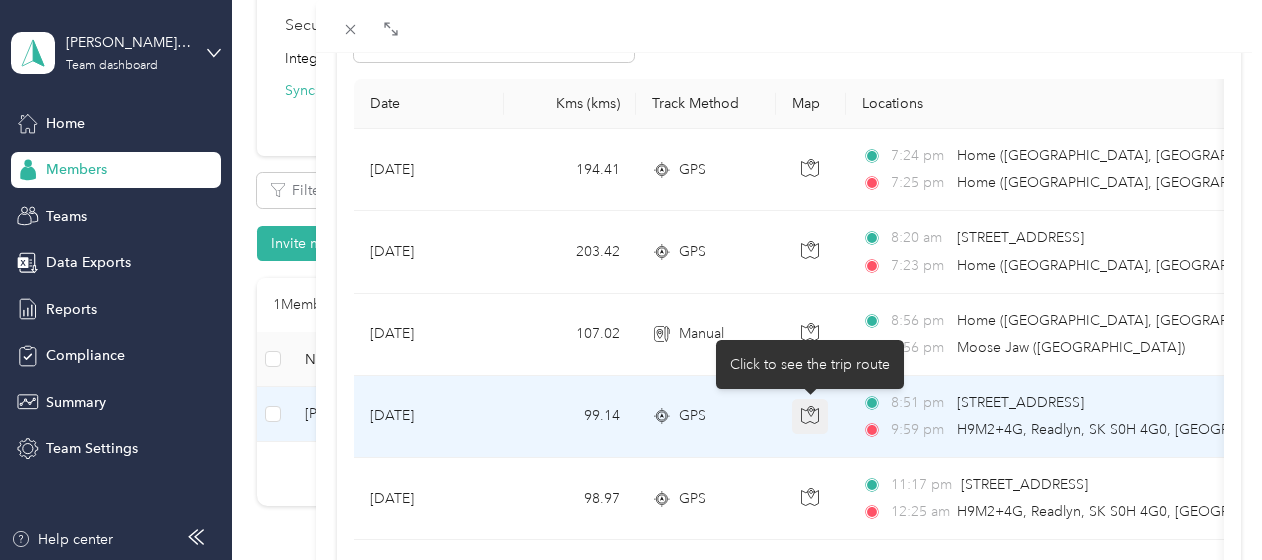 click 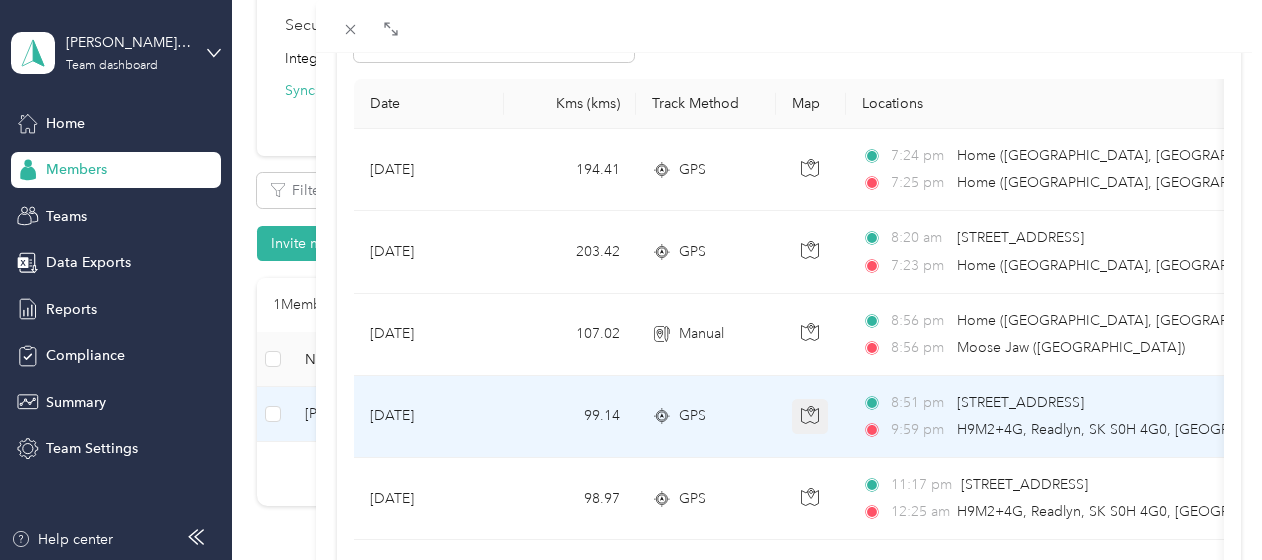 click 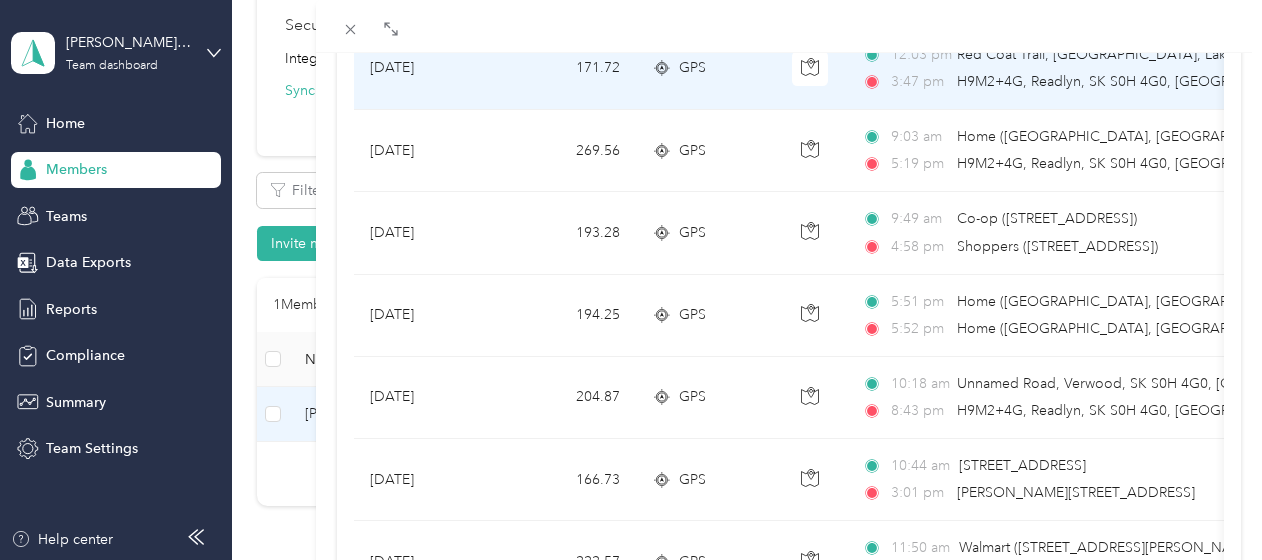 scroll, scrollTop: 1300, scrollLeft: 0, axis: vertical 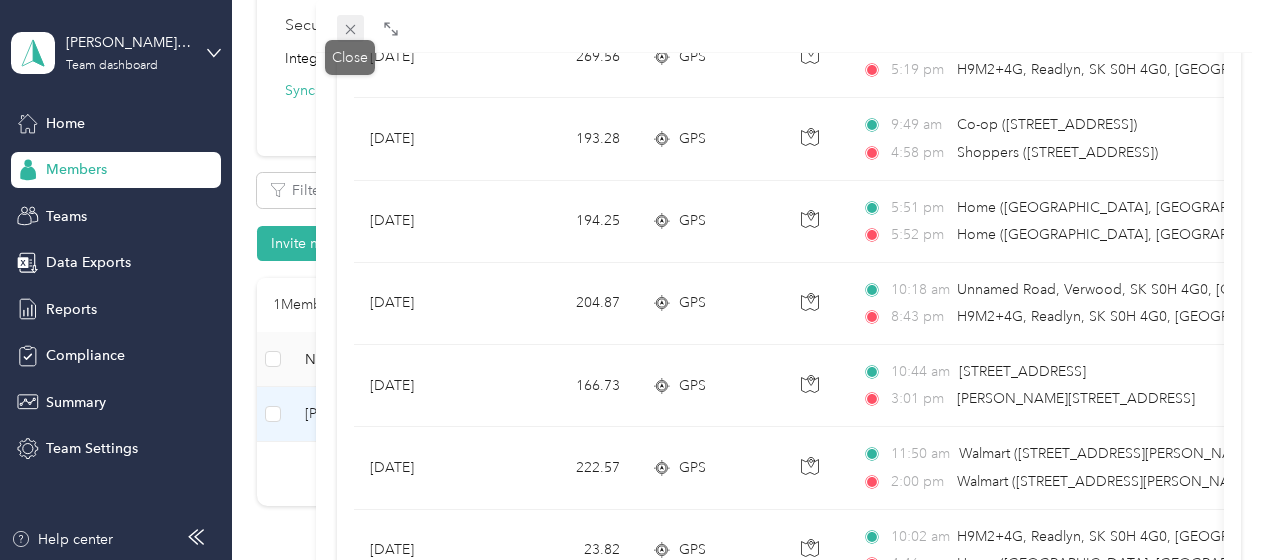 click 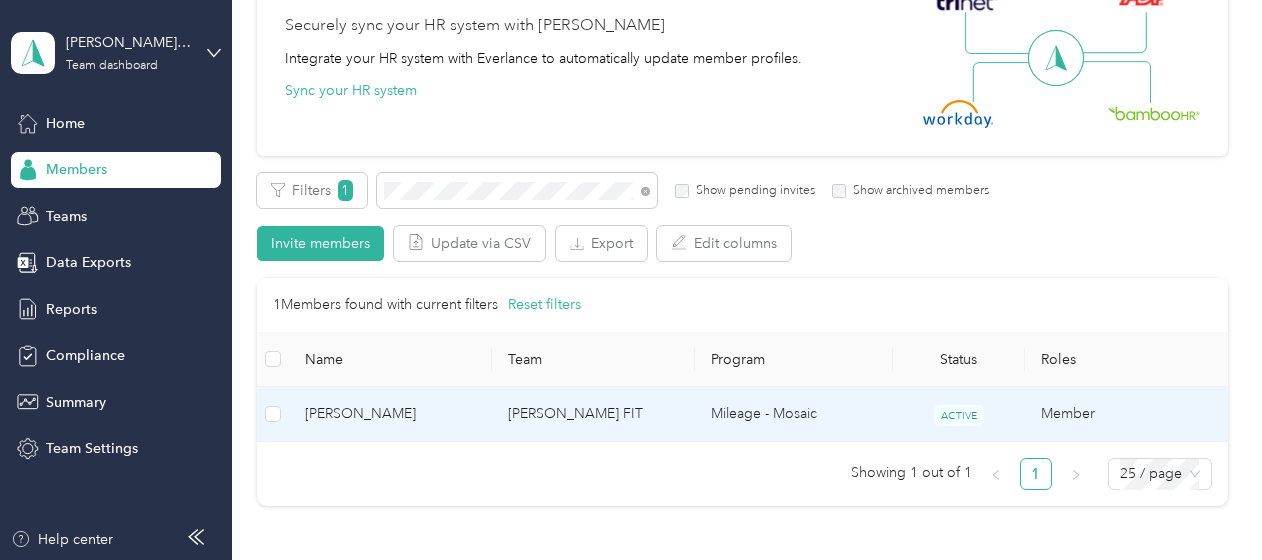 scroll, scrollTop: 447, scrollLeft: 0, axis: vertical 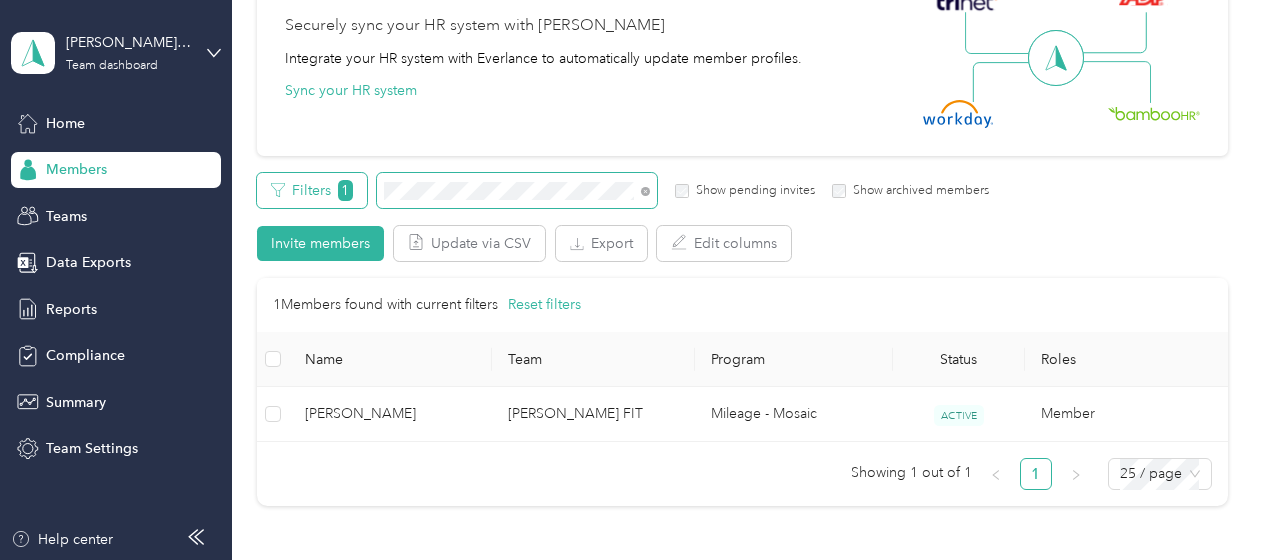 click on "Filters 1 Show pending invites Show archived members" at bounding box center (623, 190) 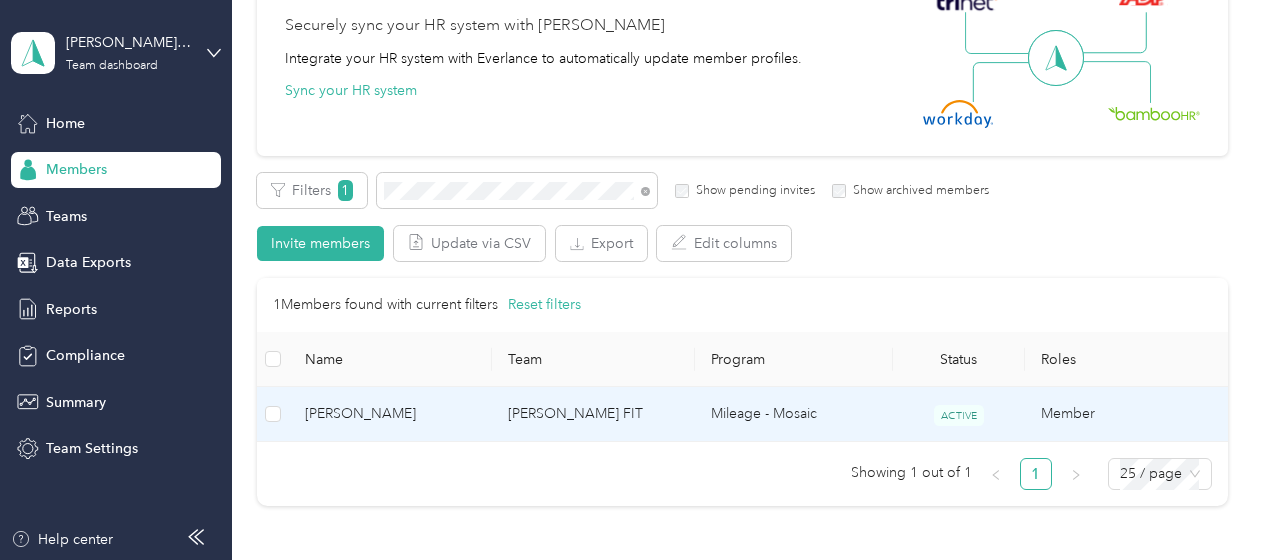 click on "[PERSON_NAME]" at bounding box center [390, 414] 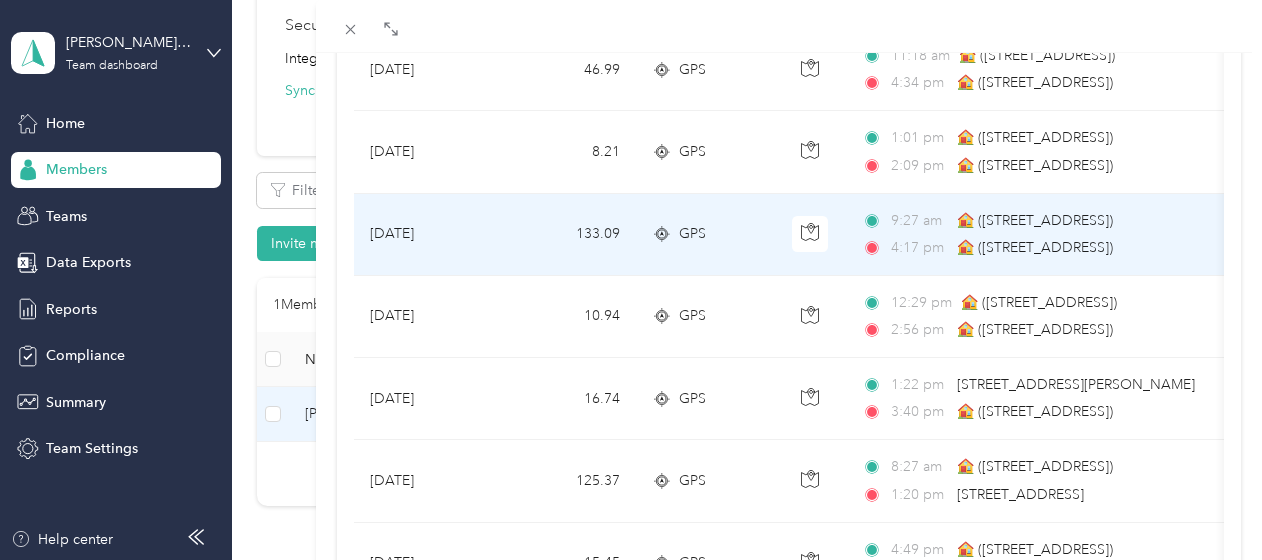 scroll, scrollTop: 400, scrollLeft: 0, axis: vertical 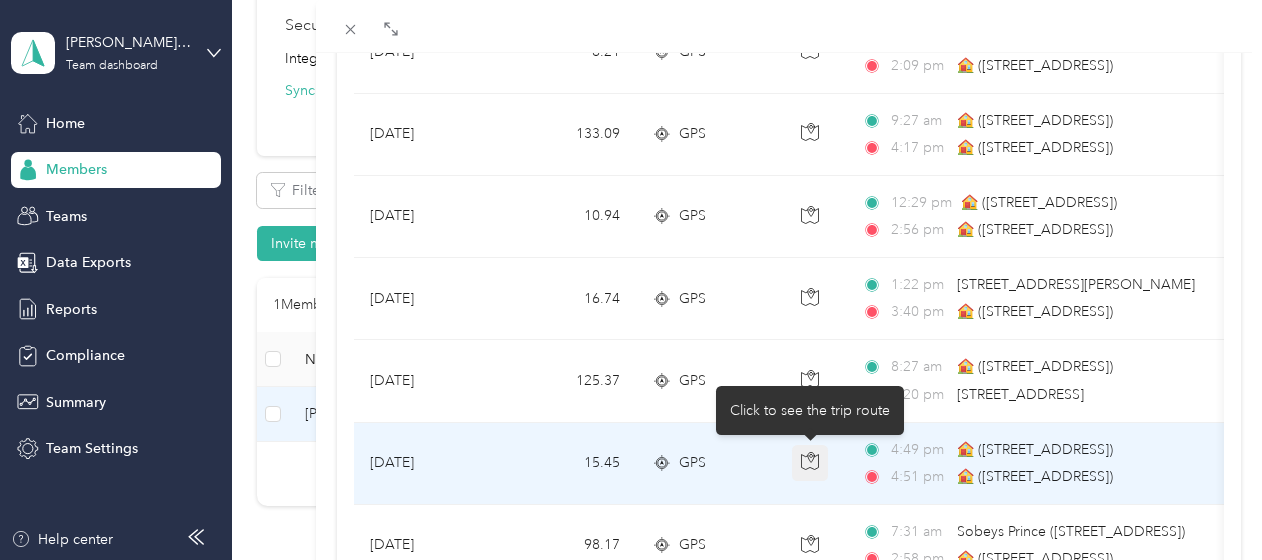 click 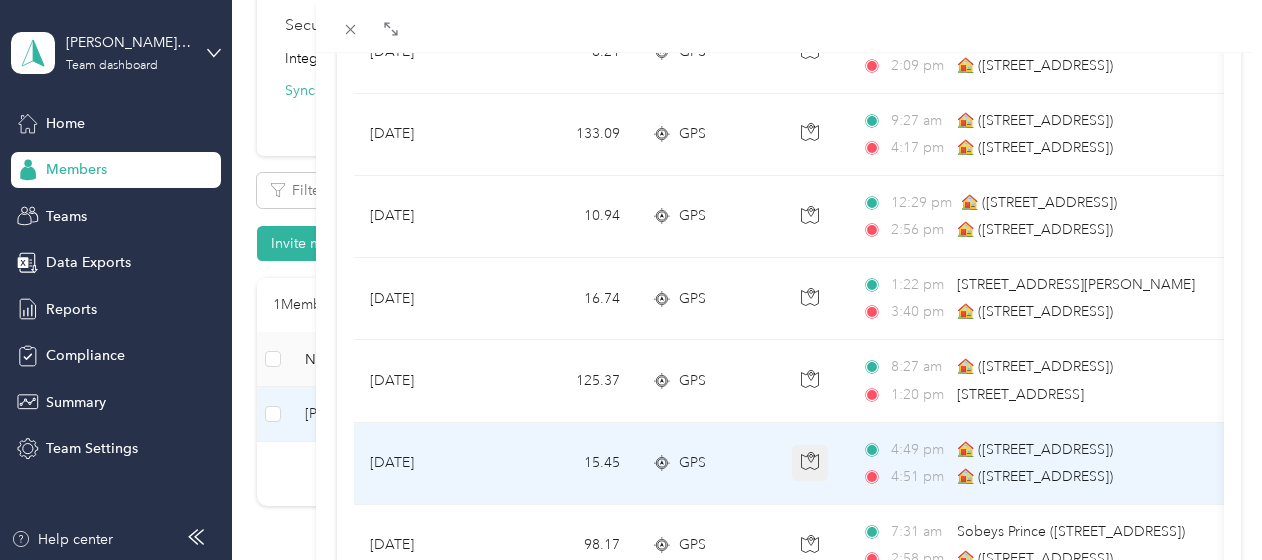click 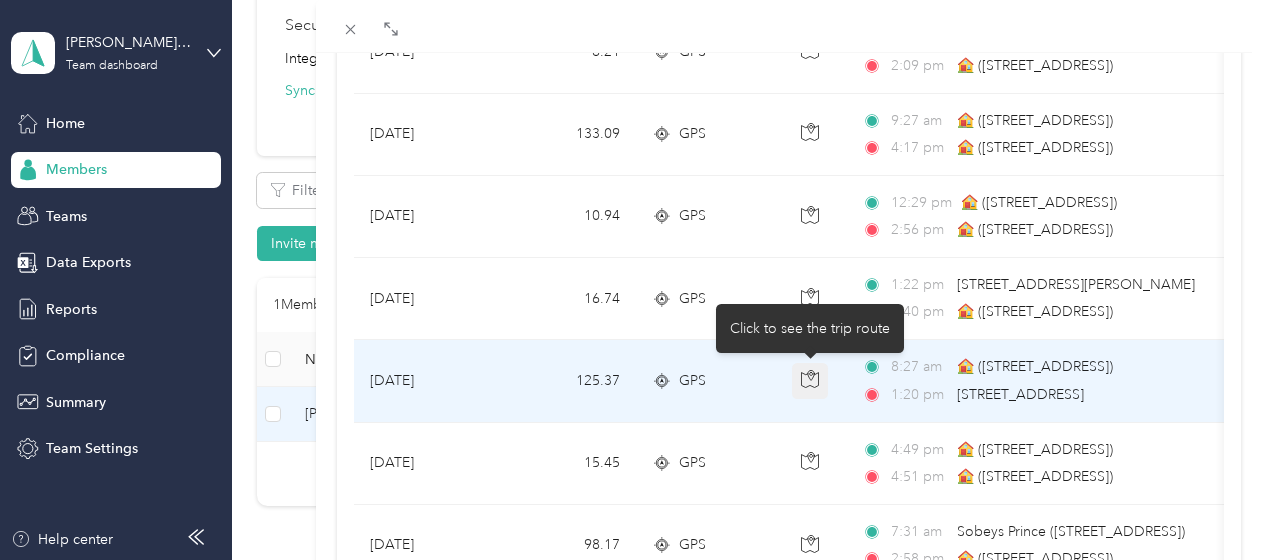 click 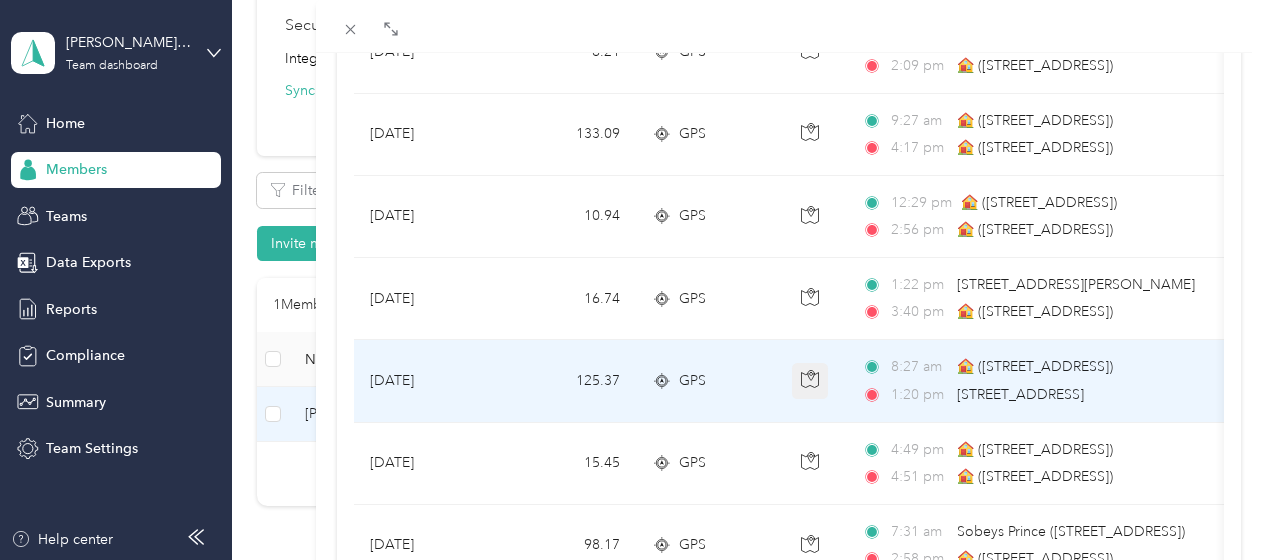 click 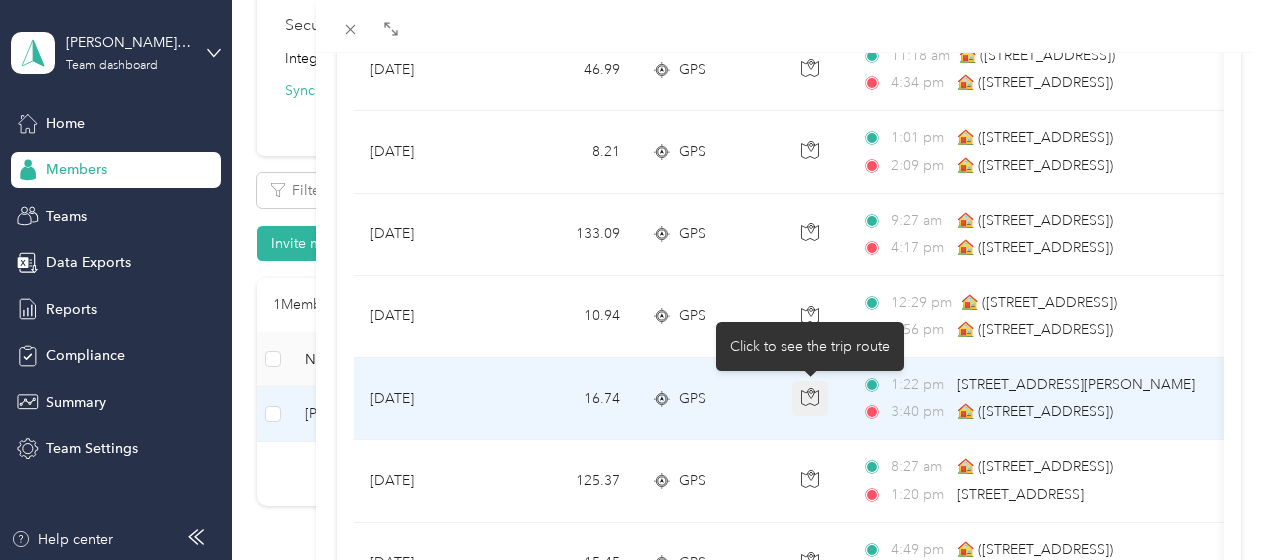 click 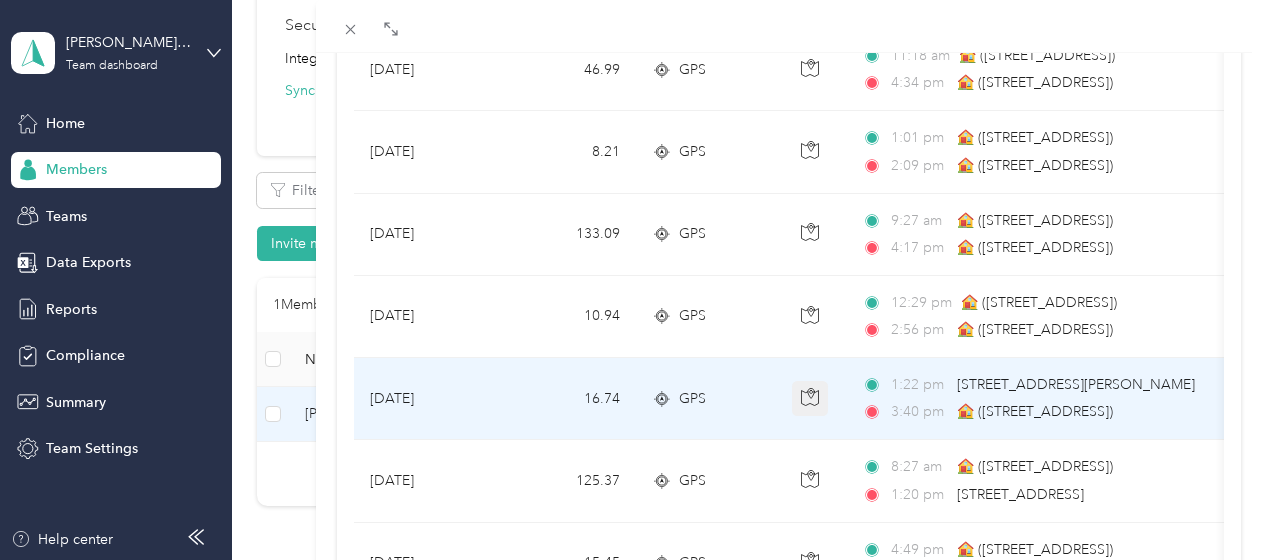 click 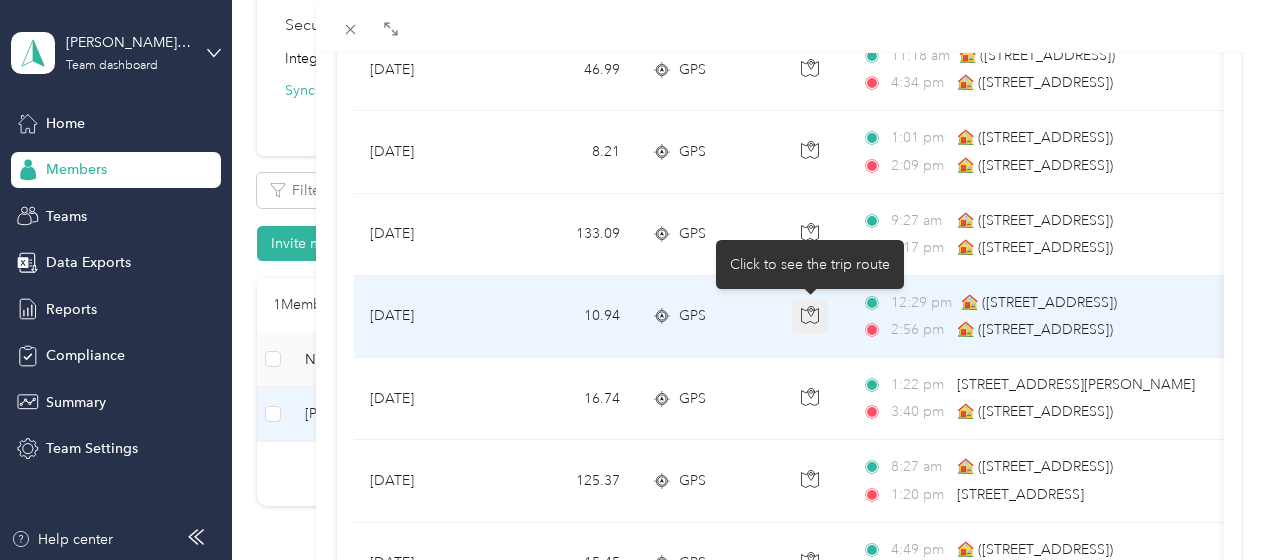 click 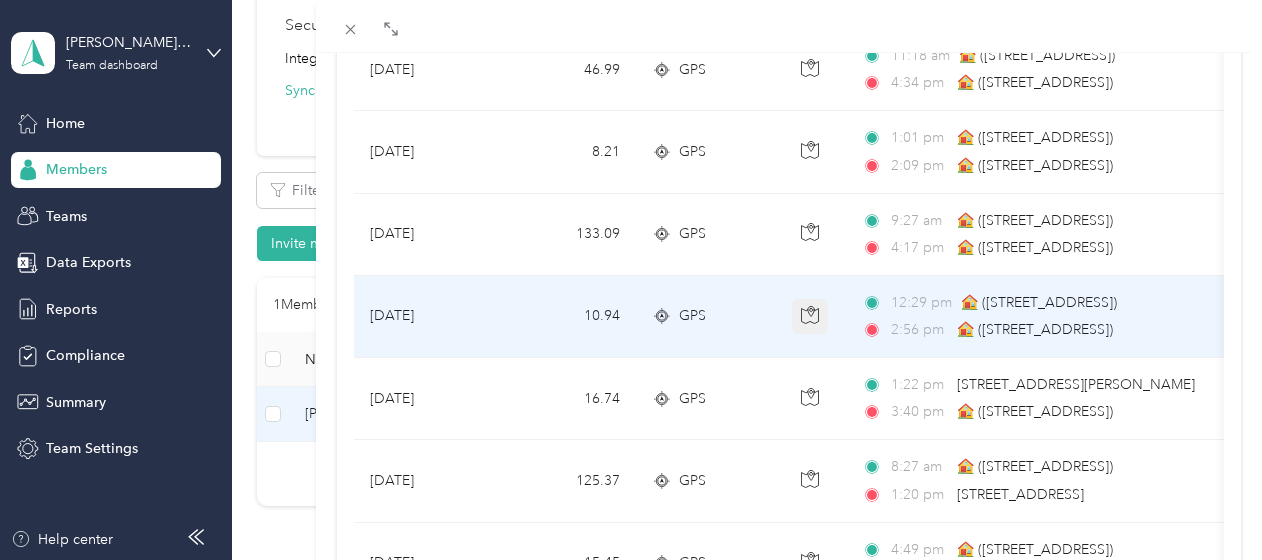 click 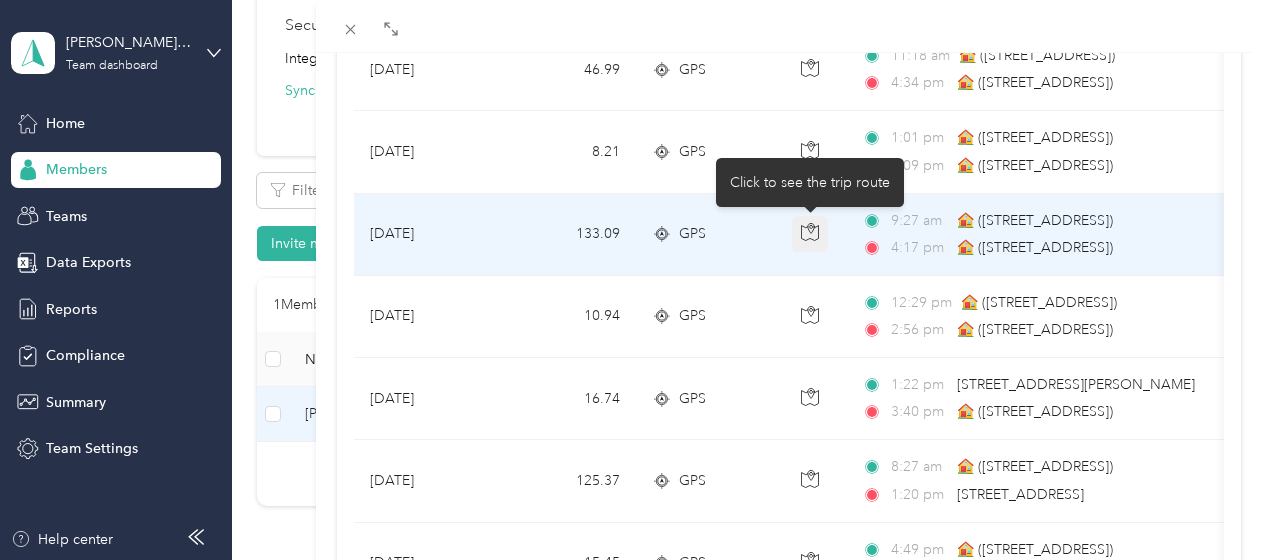 click 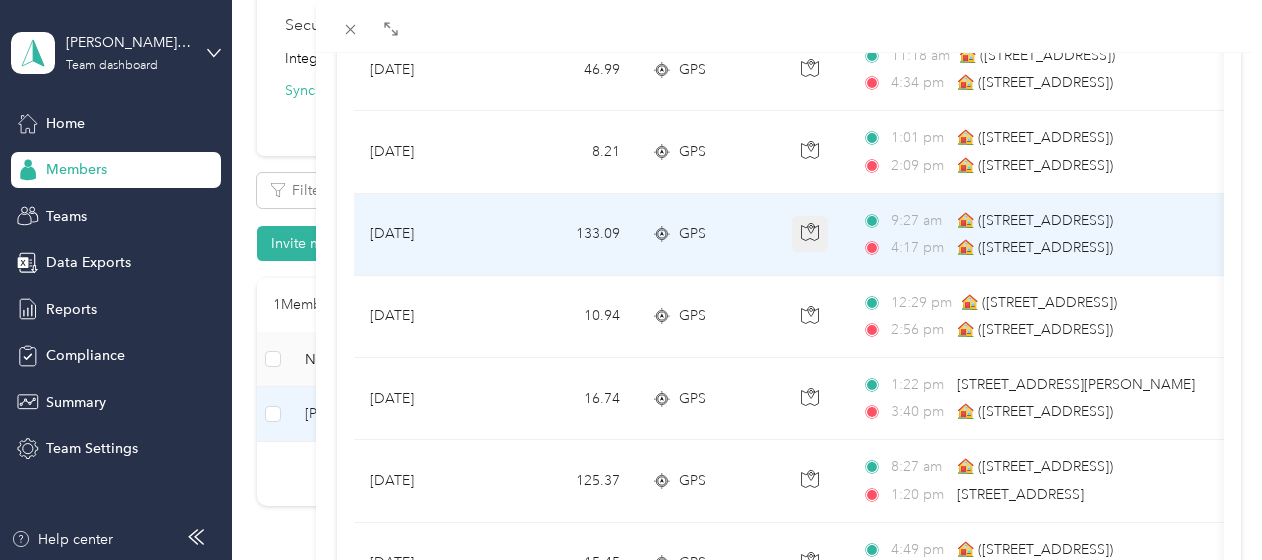 click 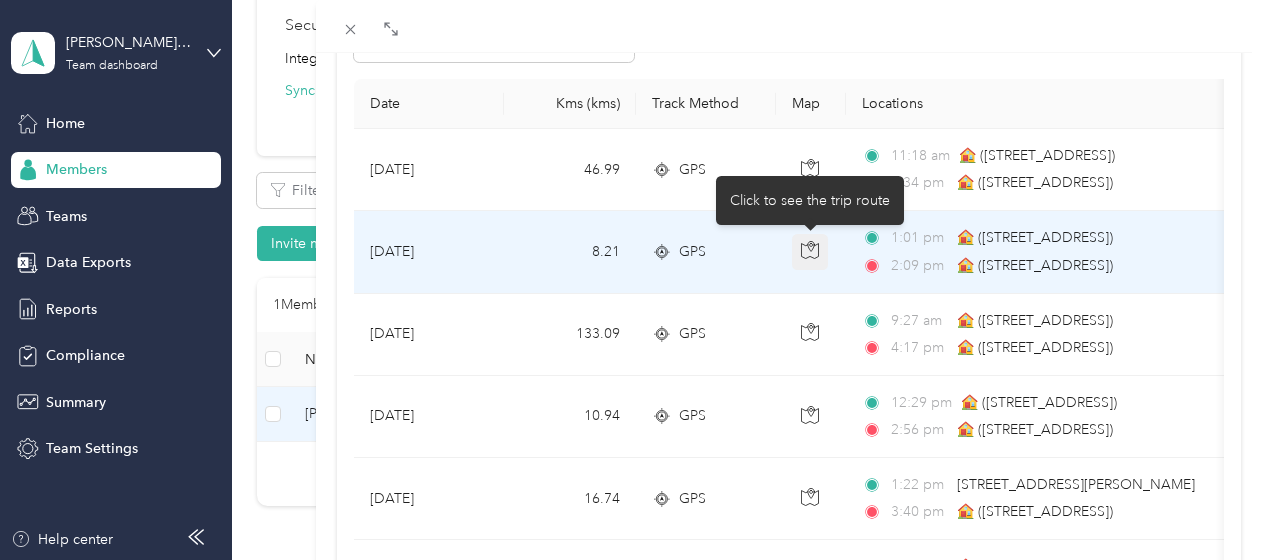 click 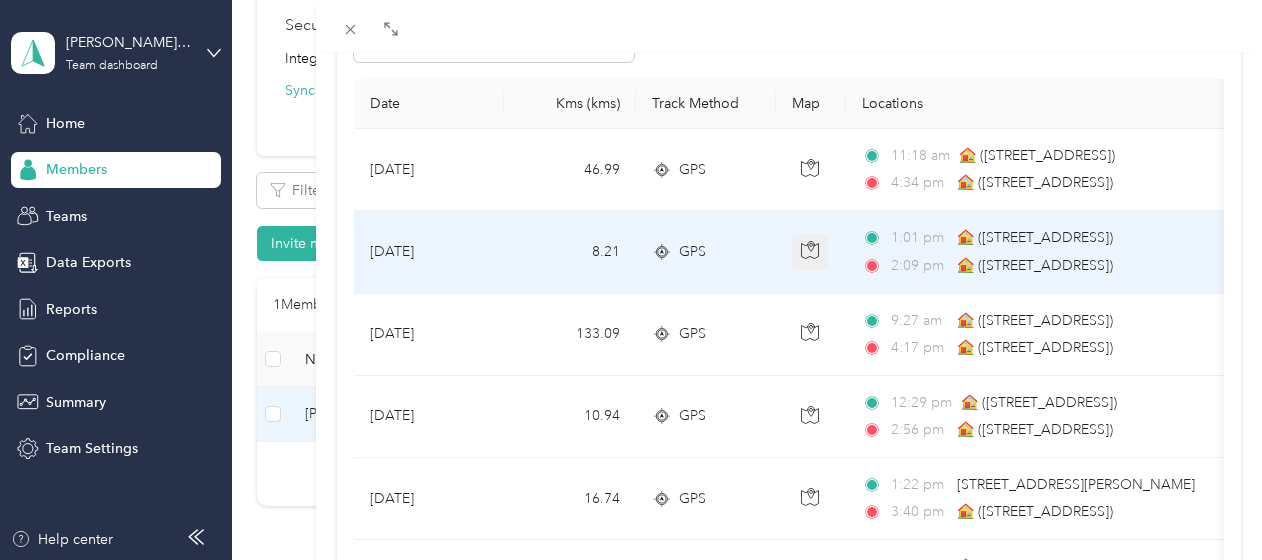 click 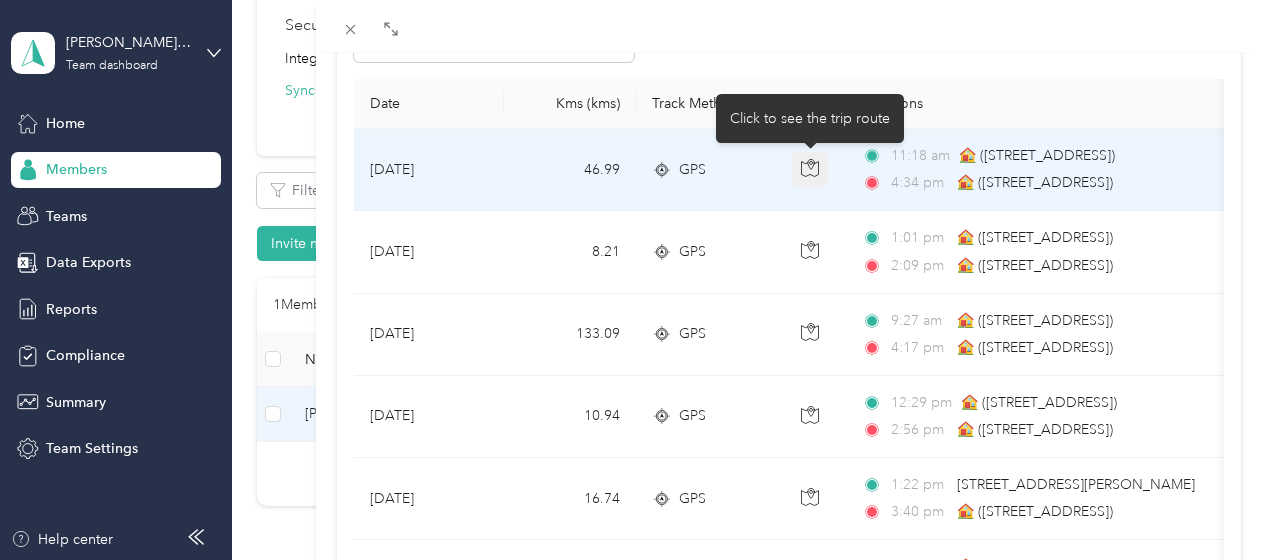 click 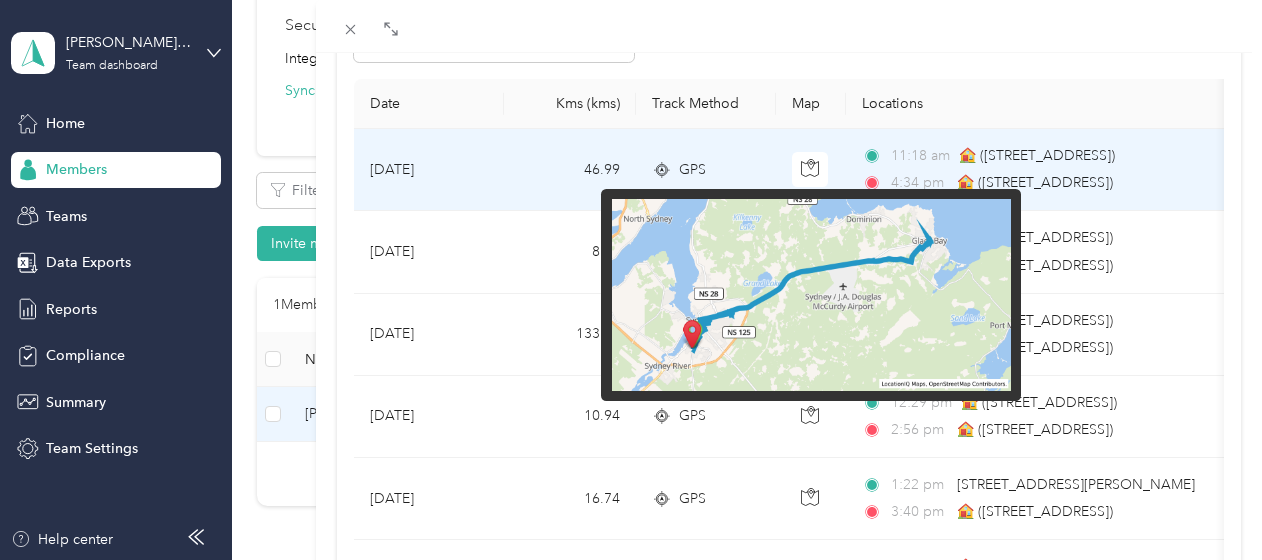 click at bounding box center [811, 295] 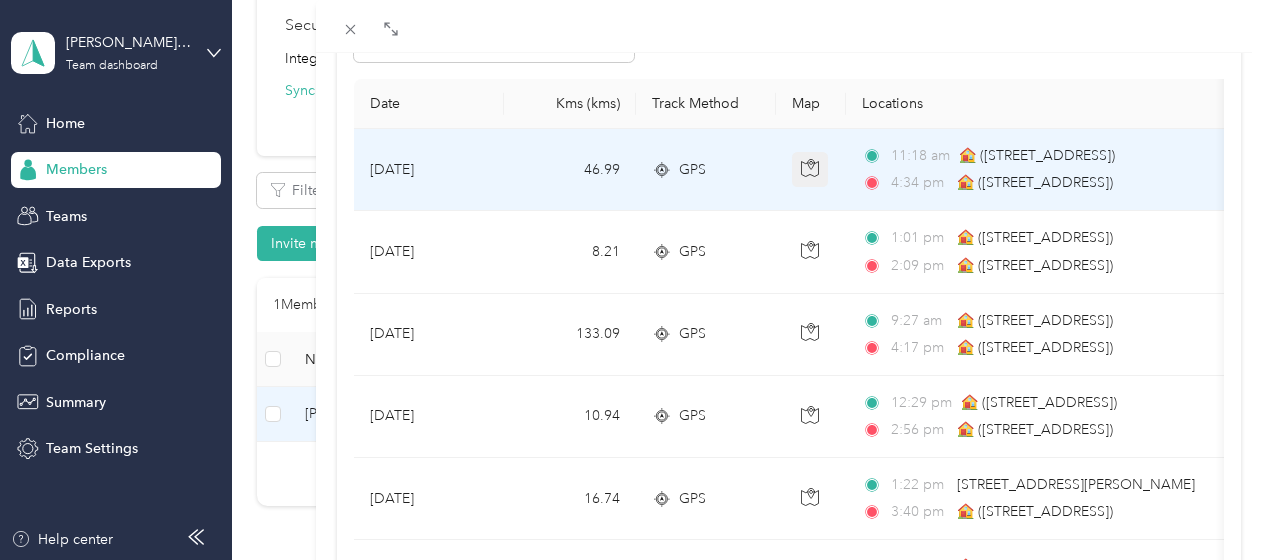 click 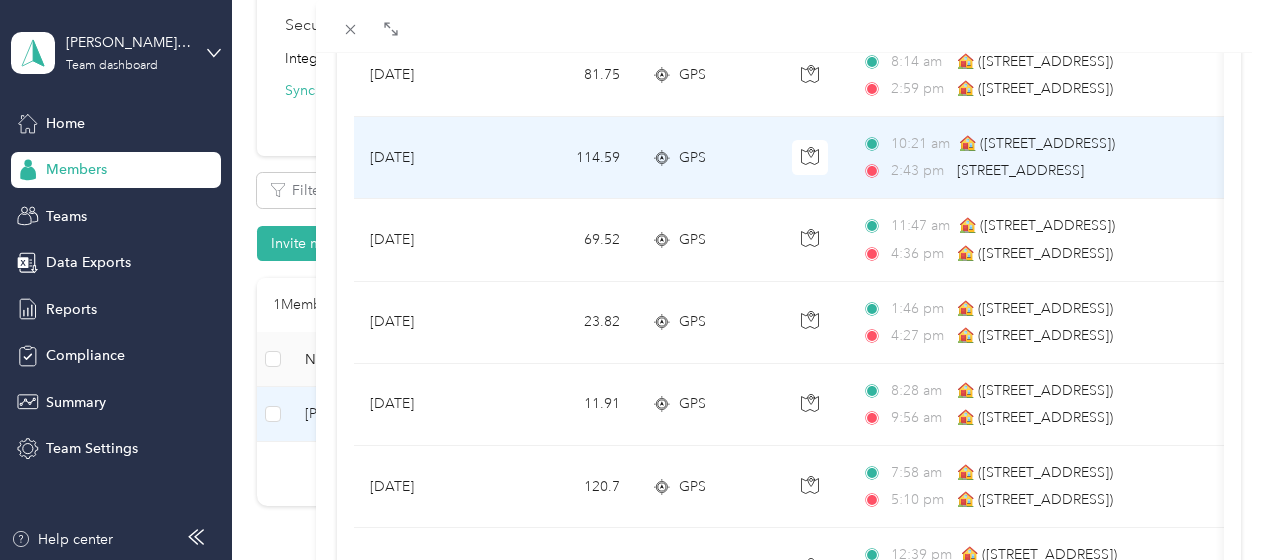 scroll, scrollTop: 1600, scrollLeft: 0, axis: vertical 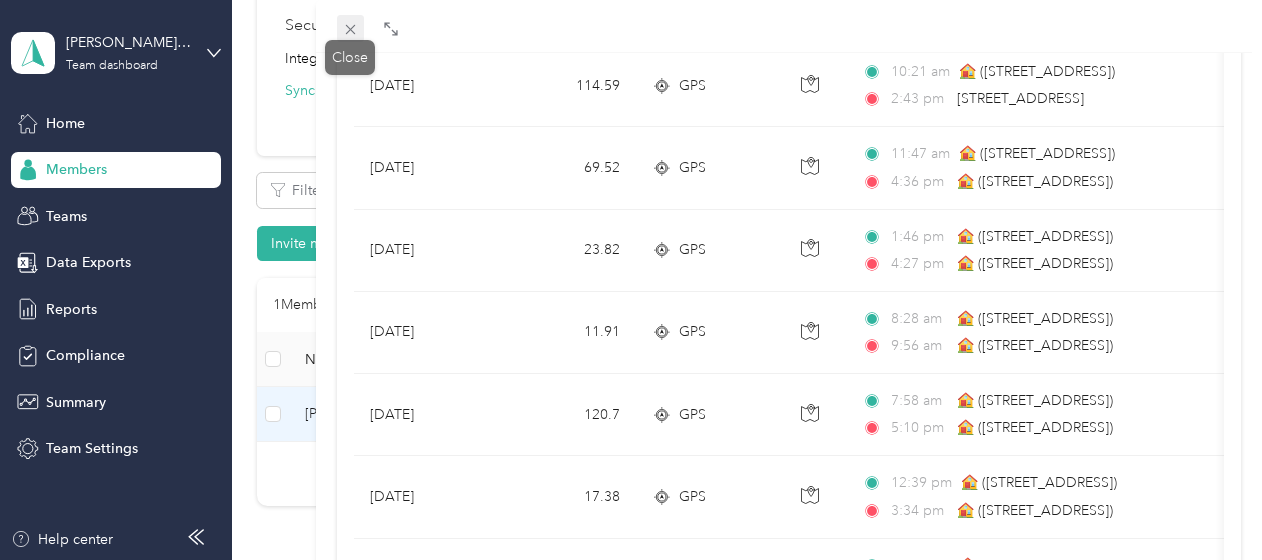 click 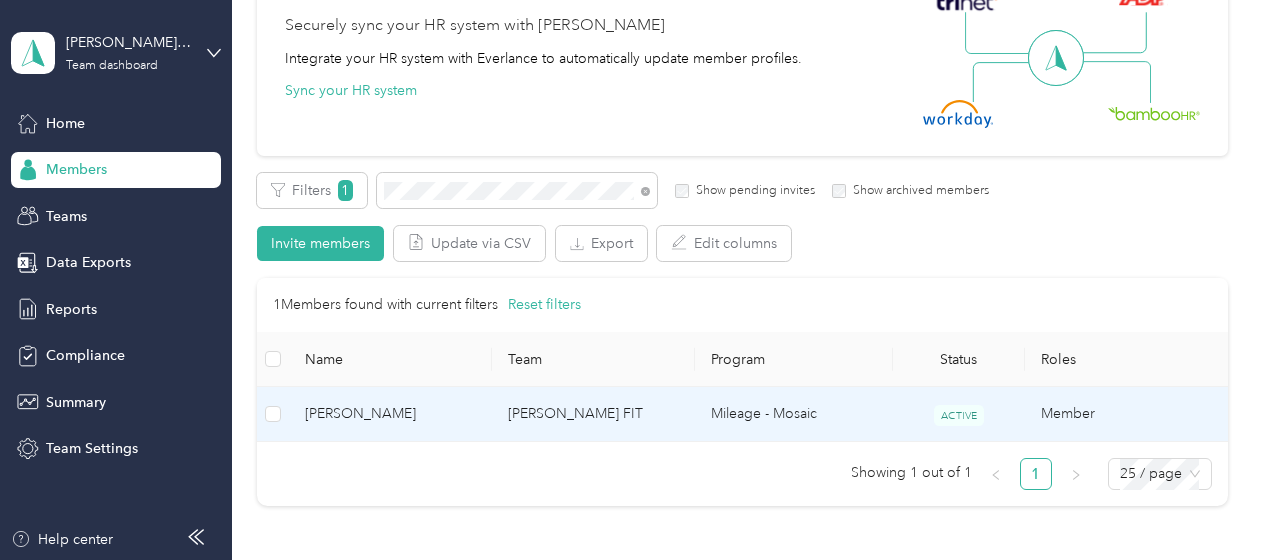 scroll, scrollTop: 447, scrollLeft: 0, axis: vertical 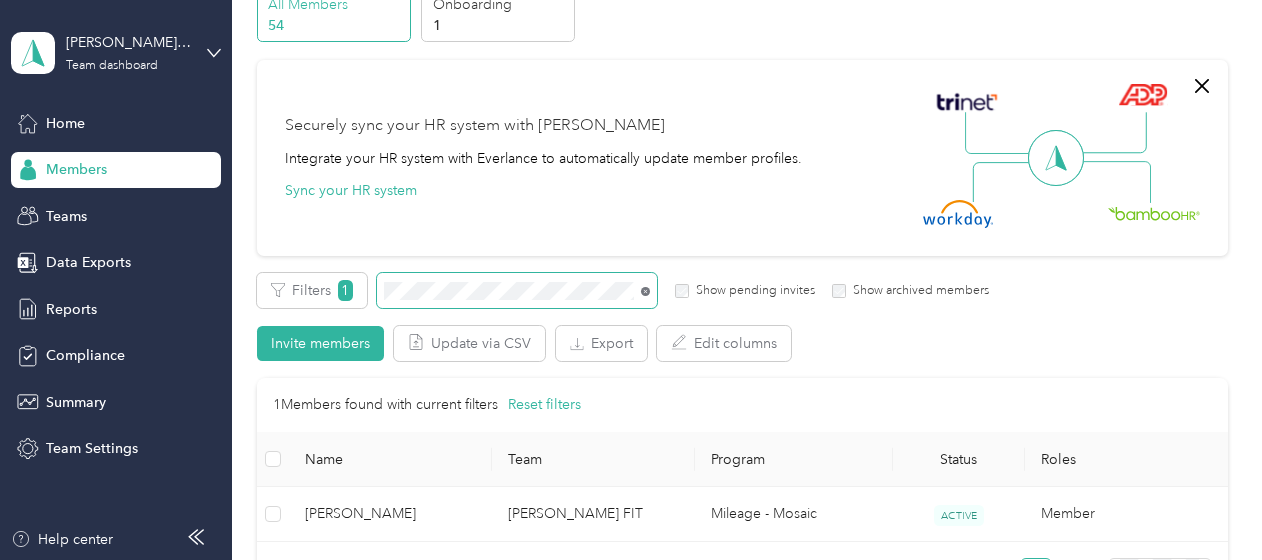 click 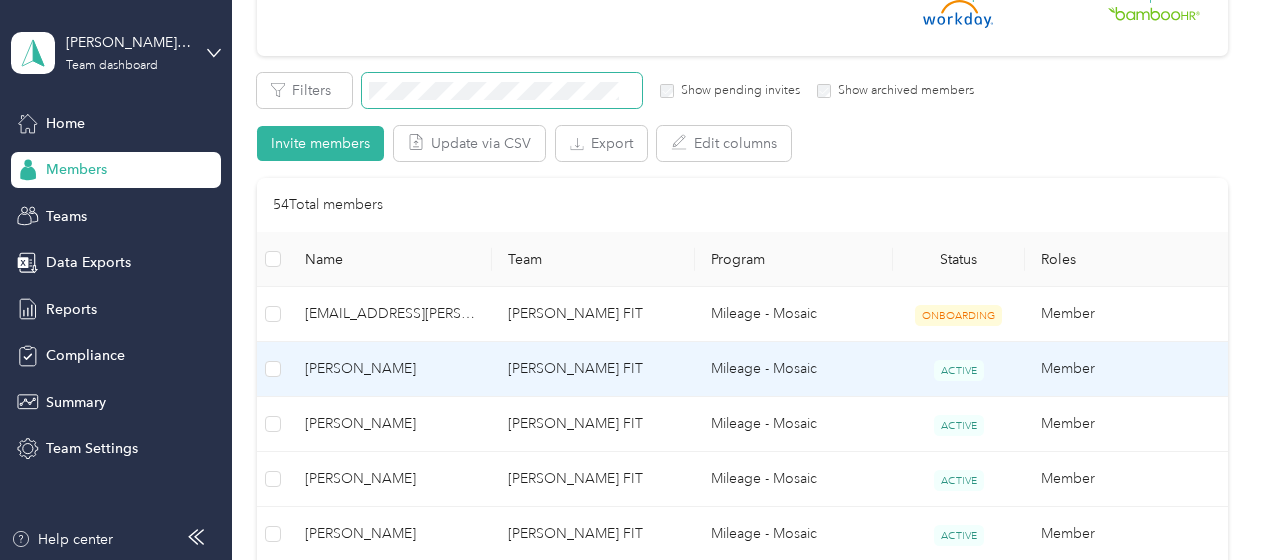 scroll, scrollTop: 400, scrollLeft: 0, axis: vertical 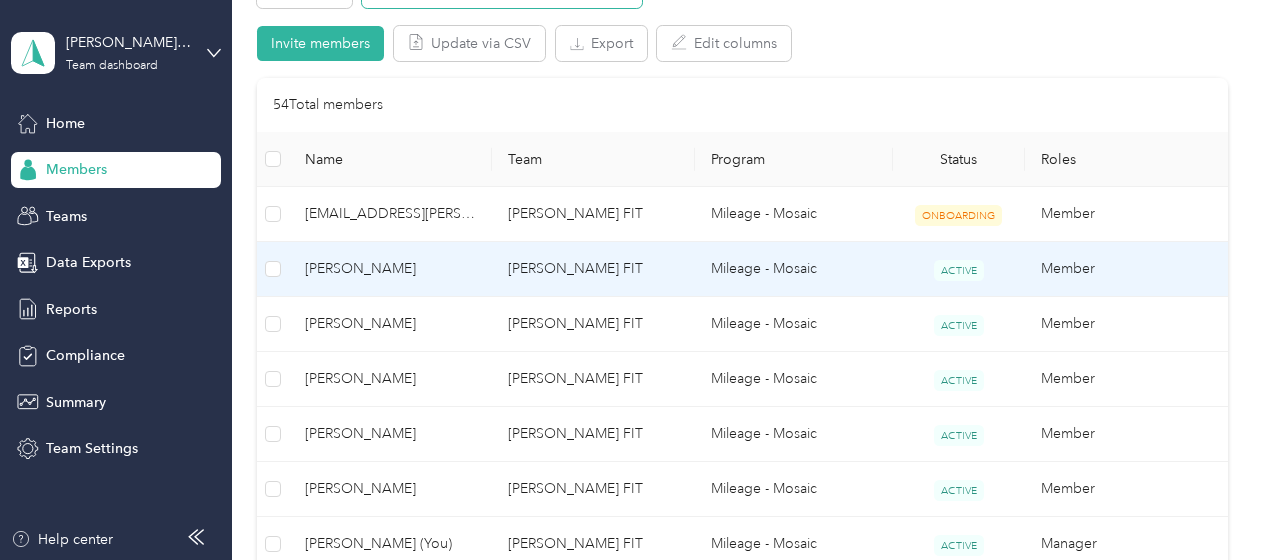 click on "[PERSON_NAME] FIT" at bounding box center (593, 269) 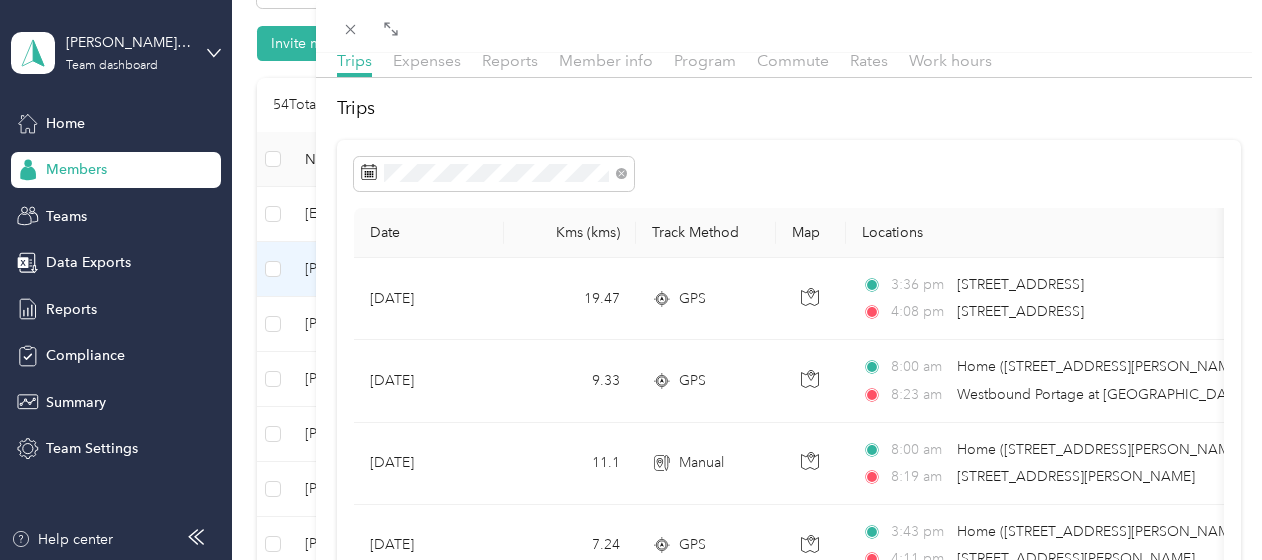 scroll, scrollTop: 0, scrollLeft: 0, axis: both 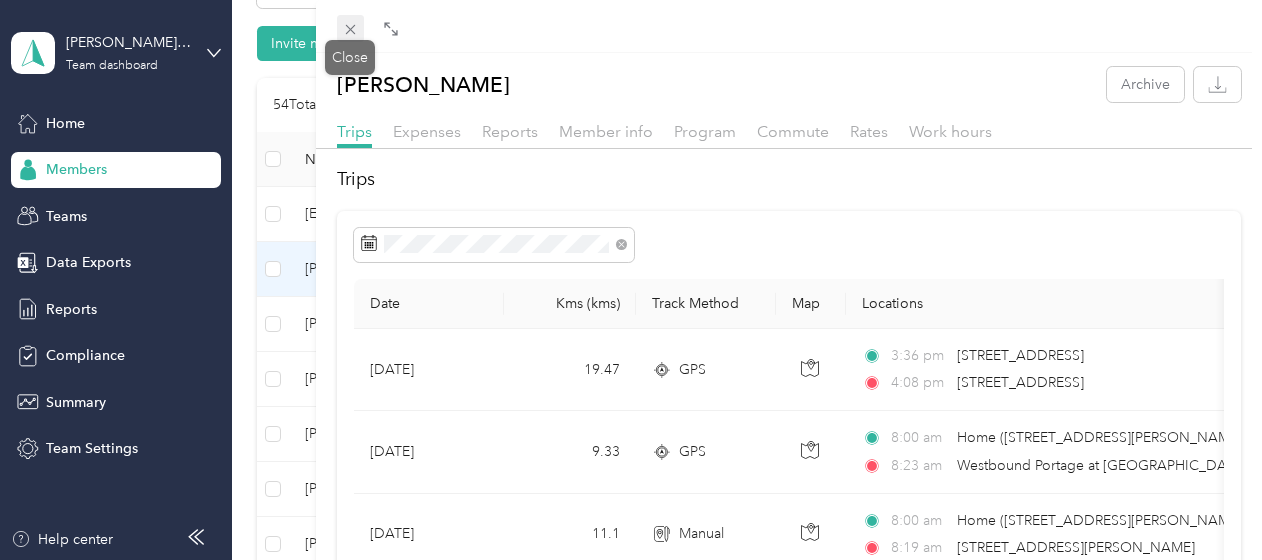 click 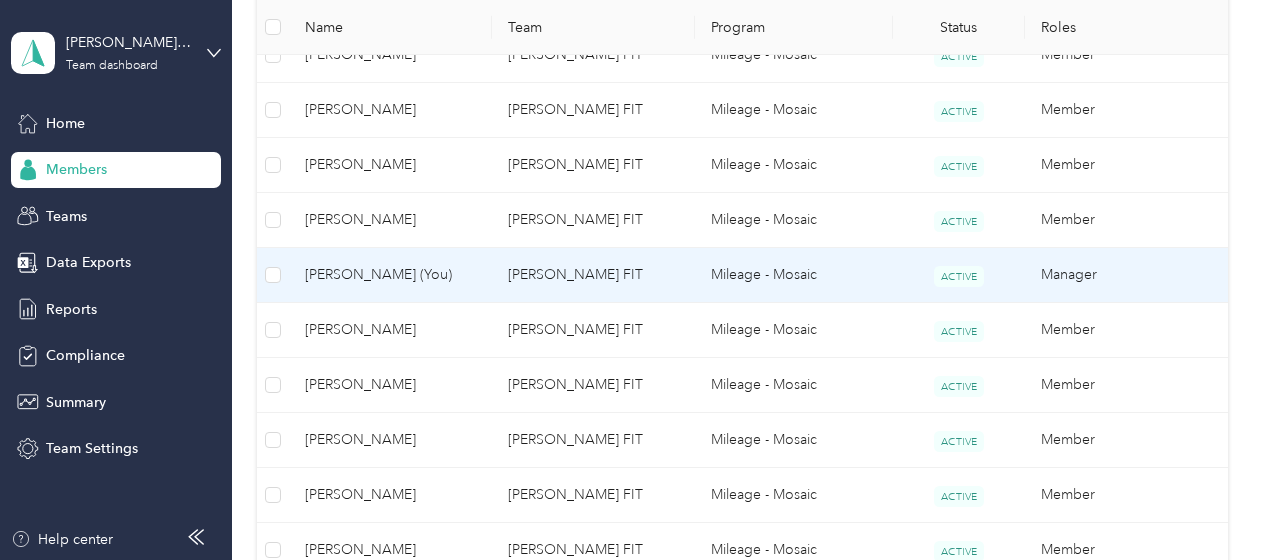 scroll, scrollTop: 700, scrollLeft: 0, axis: vertical 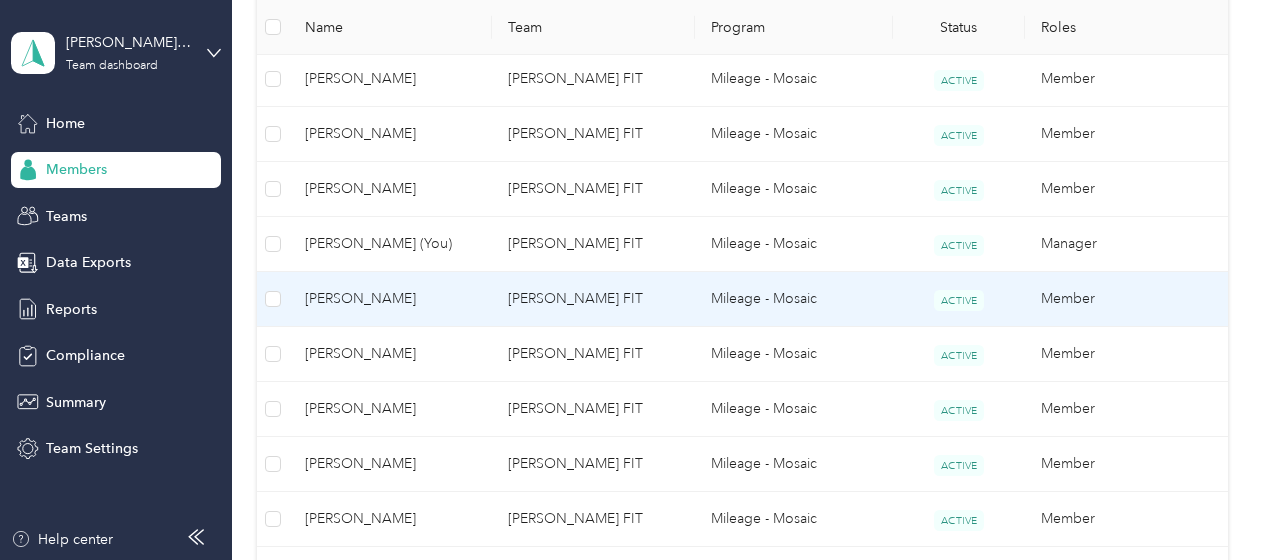 click on "[PERSON_NAME] FIT" at bounding box center [593, 299] 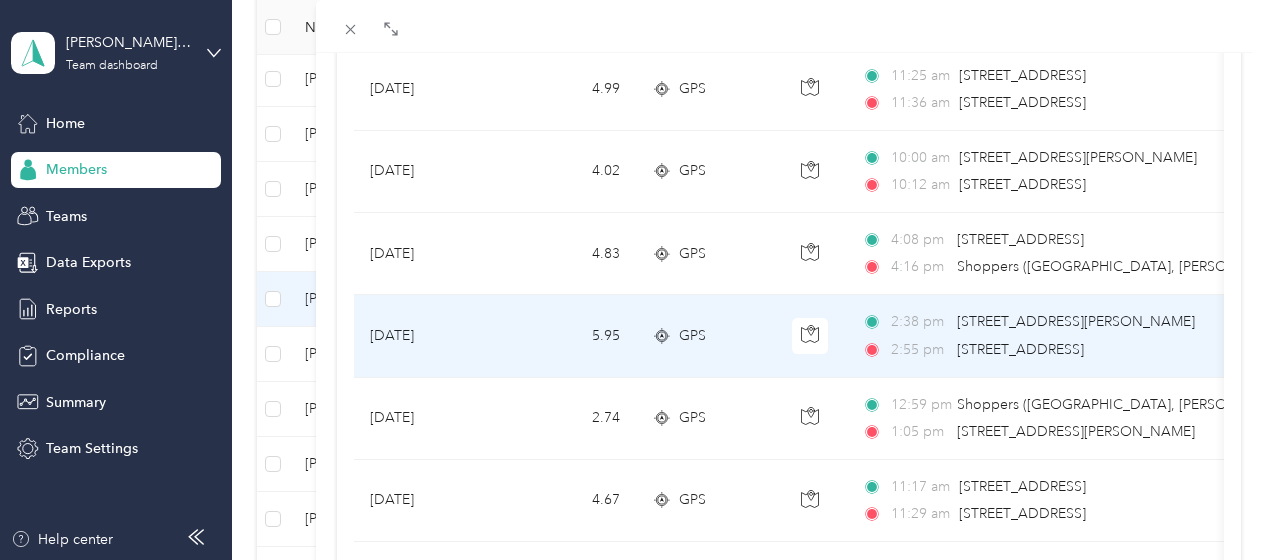 scroll, scrollTop: 1100, scrollLeft: 0, axis: vertical 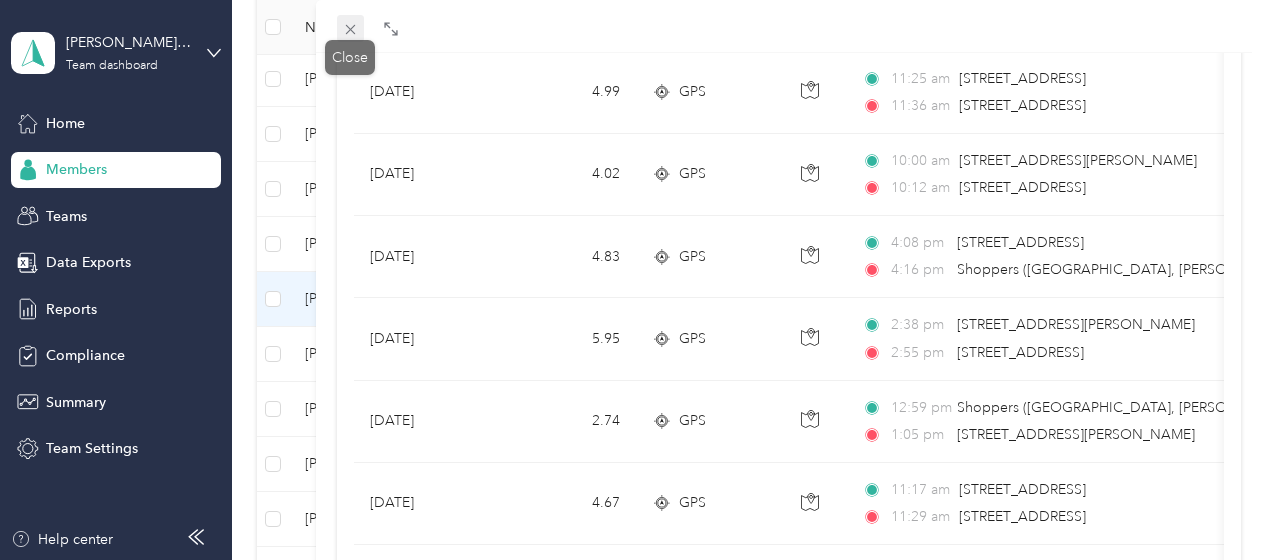 click 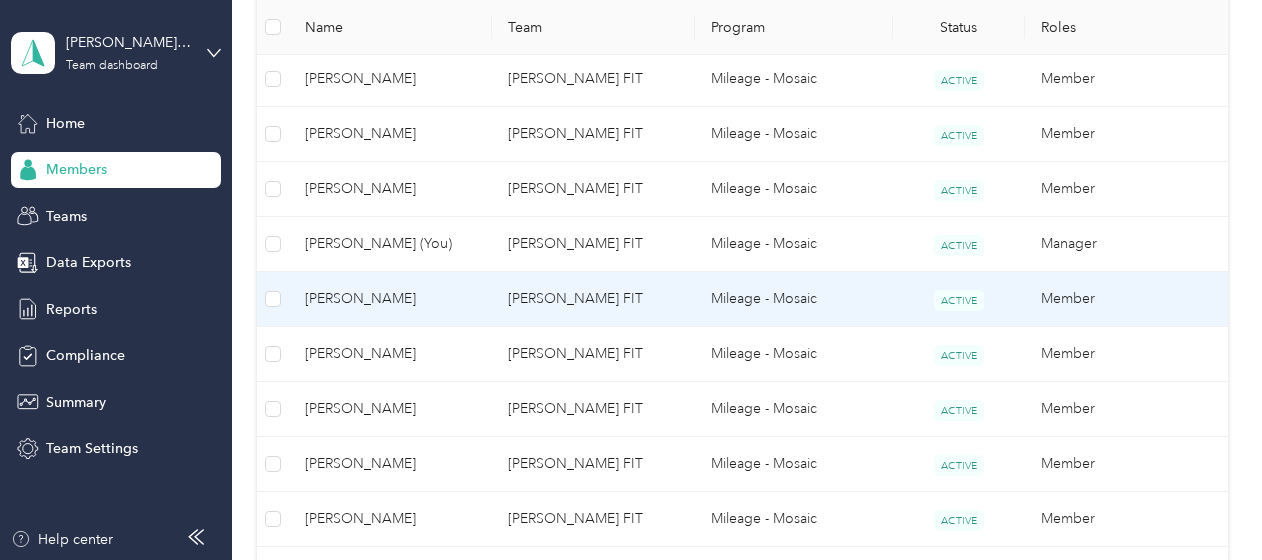 scroll, scrollTop: 447, scrollLeft: 0, axis: vertical 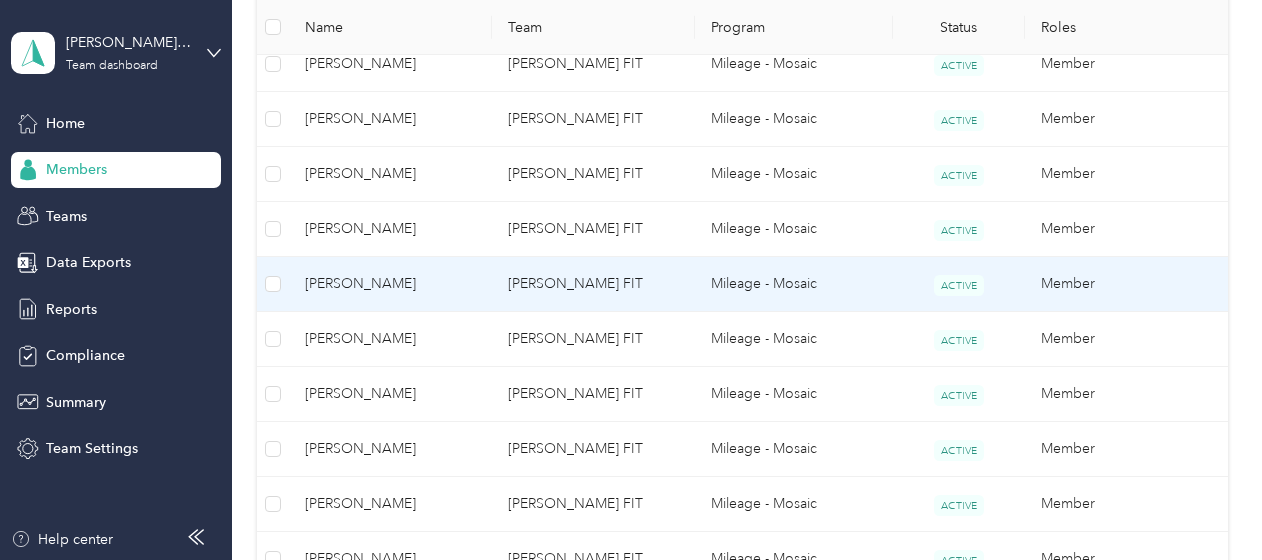 click on "[PERSON_NAME]" at bounding box center (390, 284) 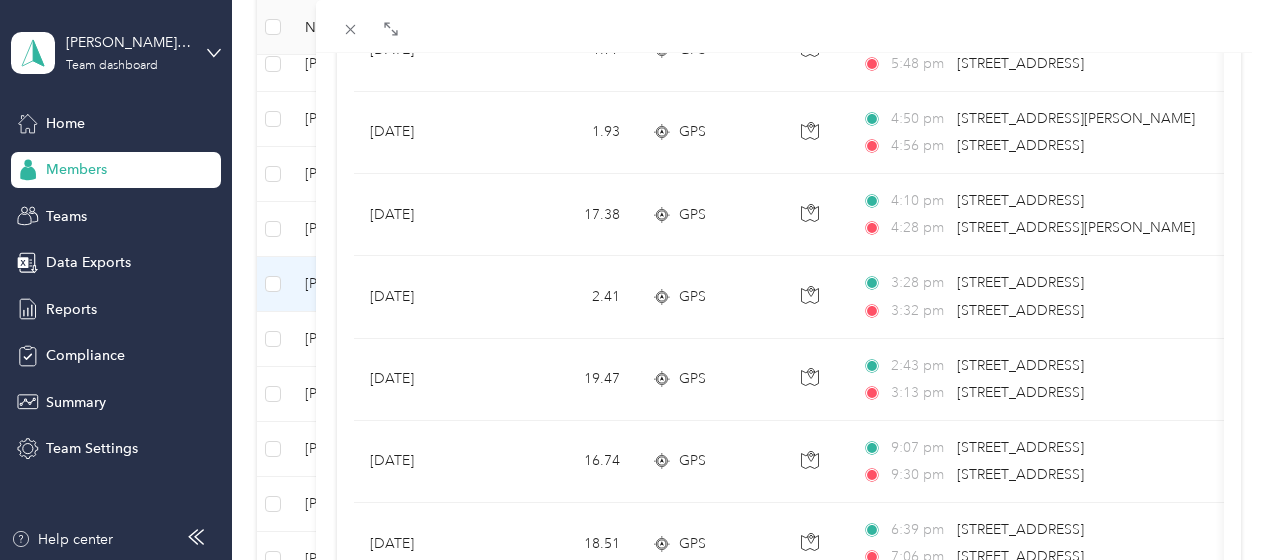 scroll, scrollTop: 1986, scrollLeft: 0, axis: vertical 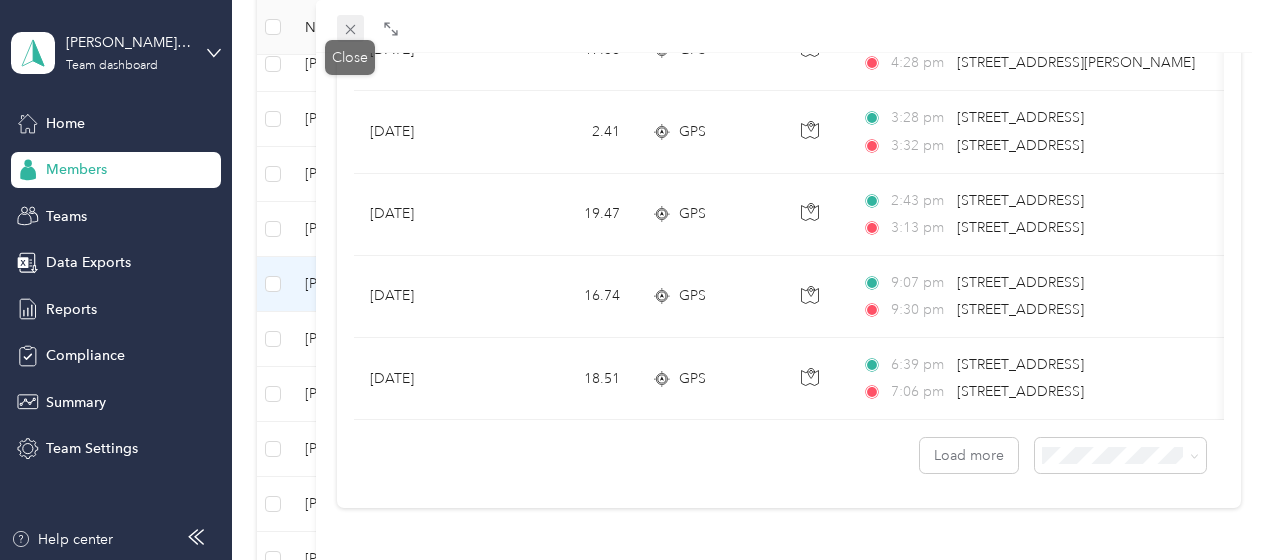 click 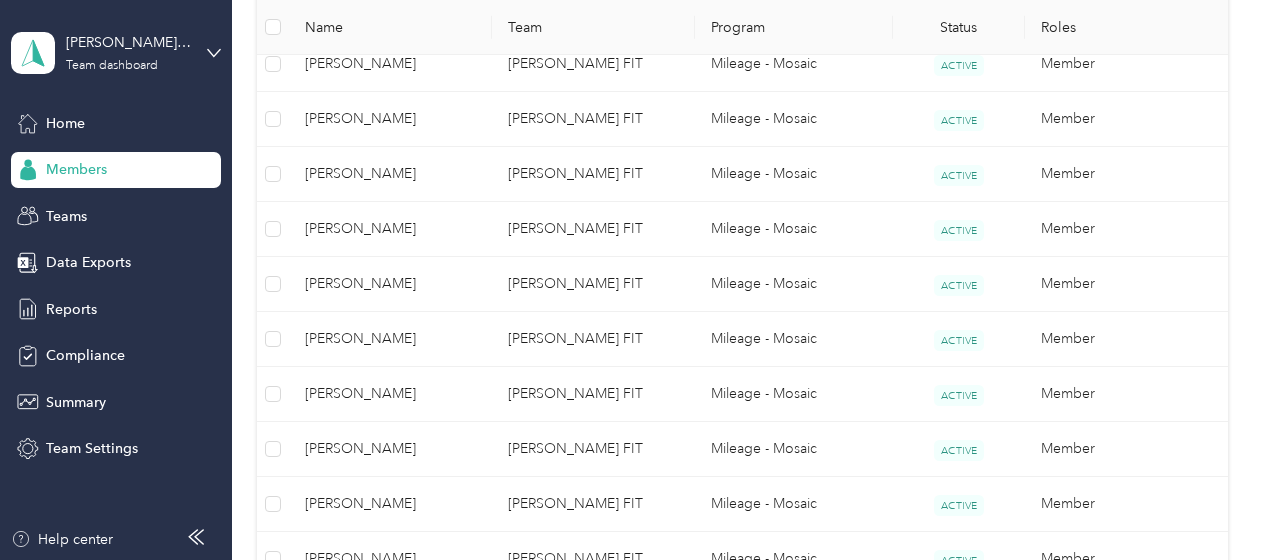scroll, scrollTop: 447, scrollLeft: 0, axis: vertical 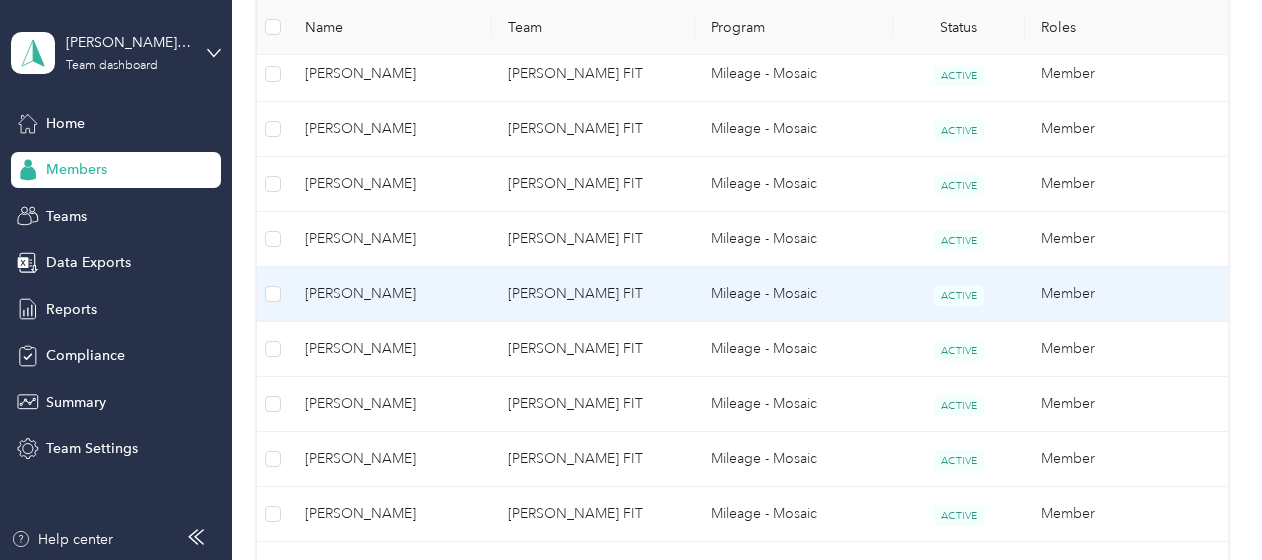 click on "[PERSON_NAME]" at bounding box center (390, 294) 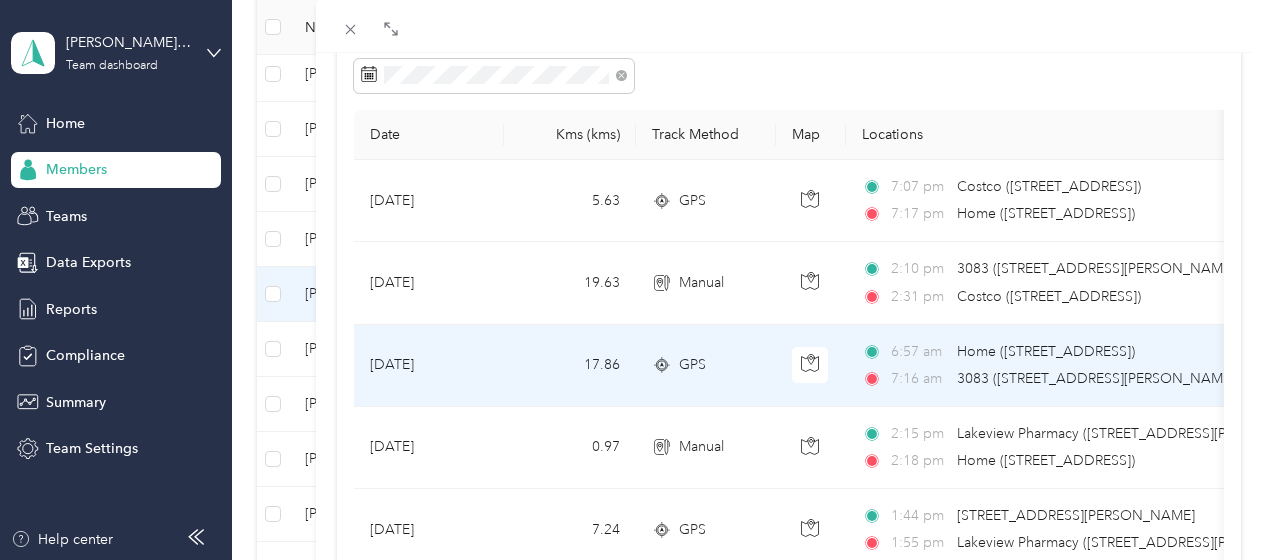 scroll, scrollTop: 200, scrollLeft: 0, axis: vertical 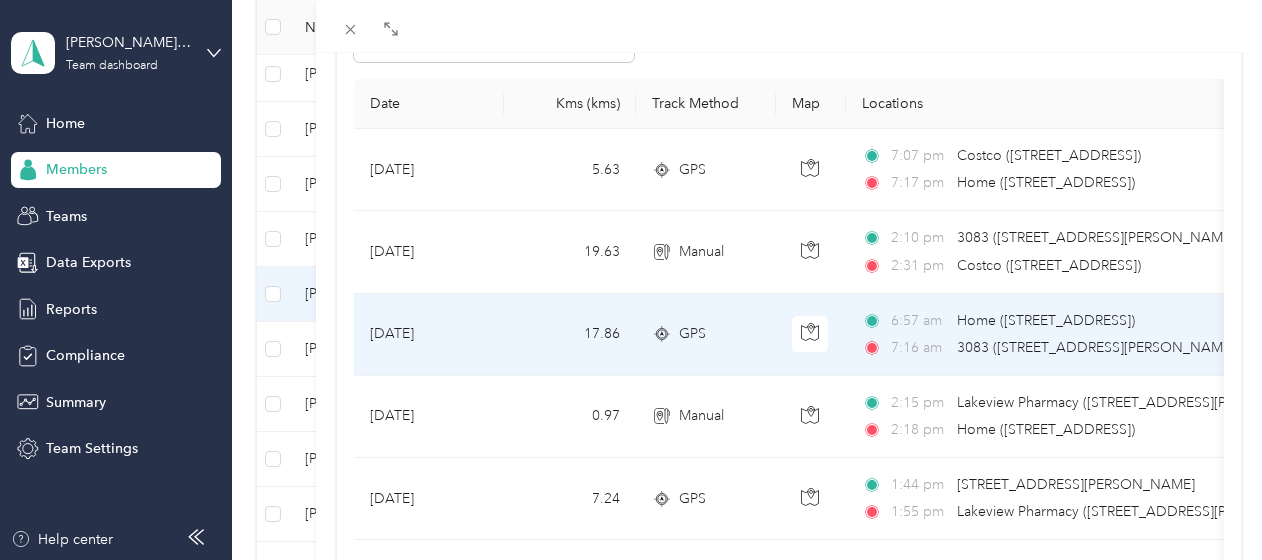 click on "[DATE]" at bounding box center [429, 335] 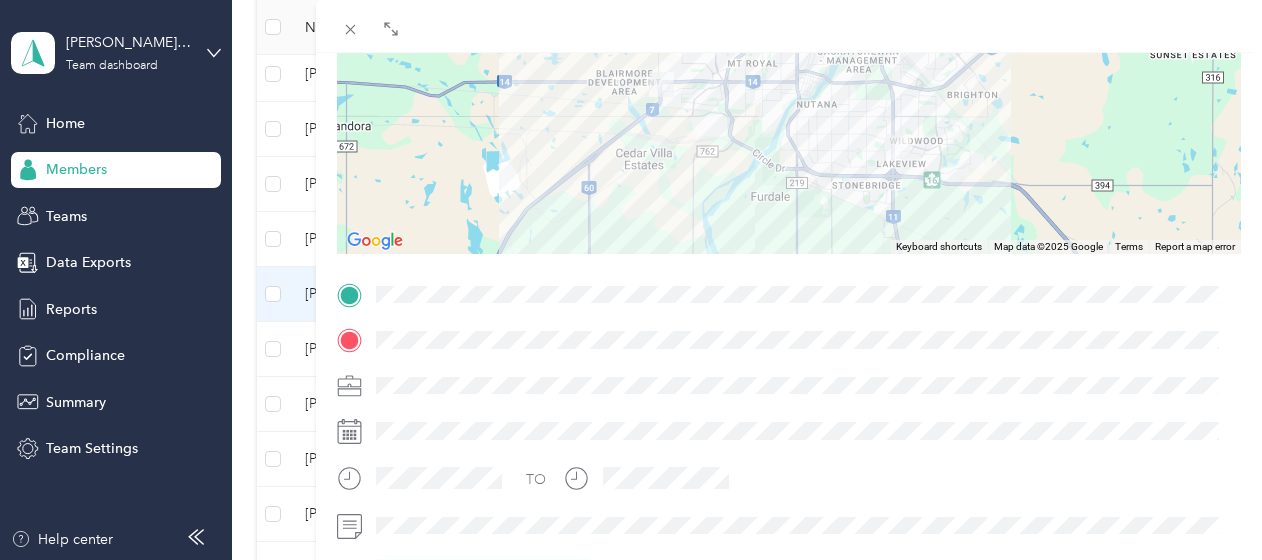 scroll, scrollTop: 200, scrollLeft: 0, axis: vertical 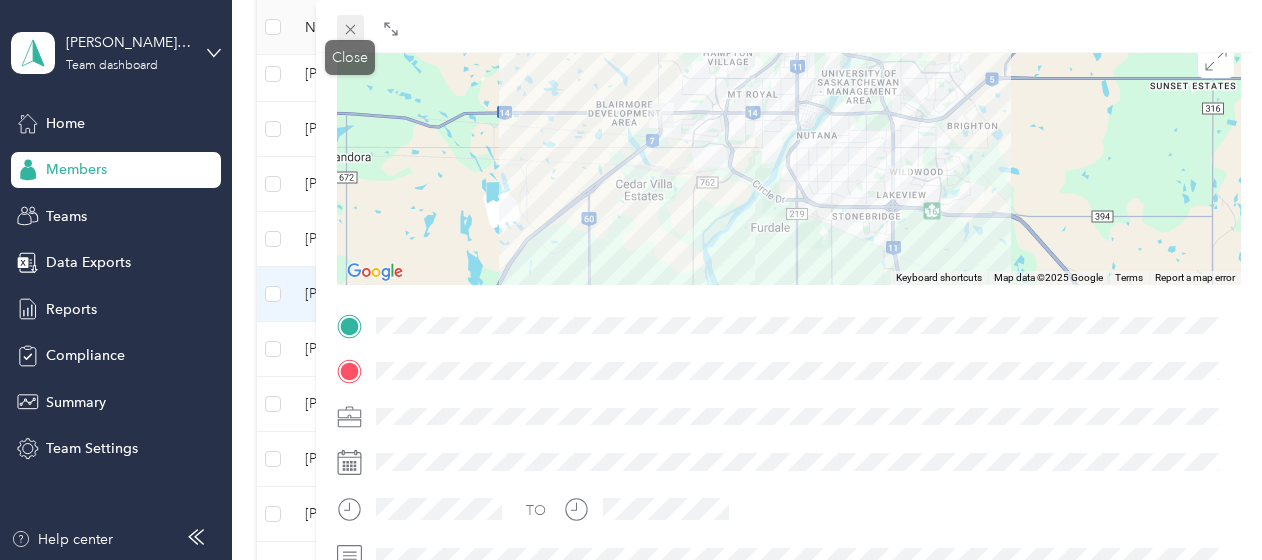 click 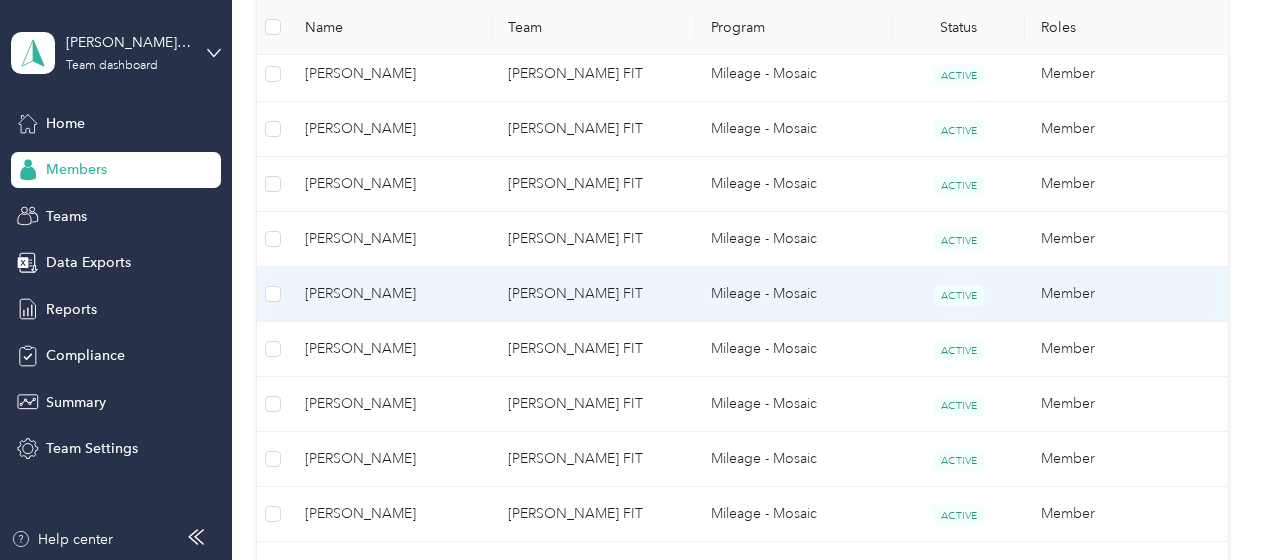 click on "[PERSON_NAME] FIT" at bounding box center [593, 294] 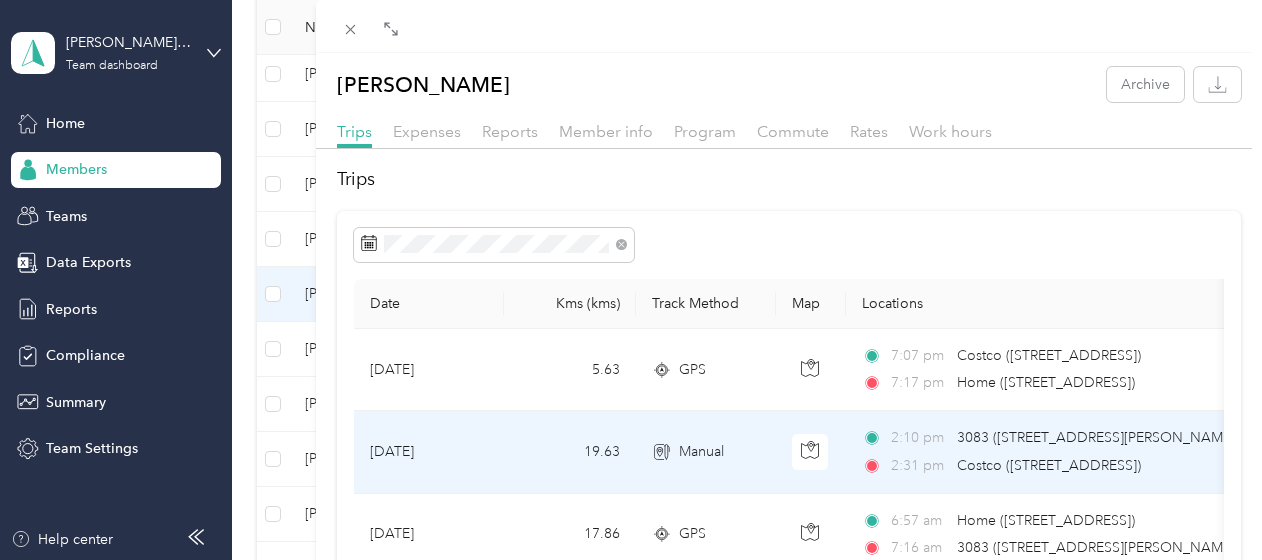 click on "19.63" at bounding box center [570, 452] 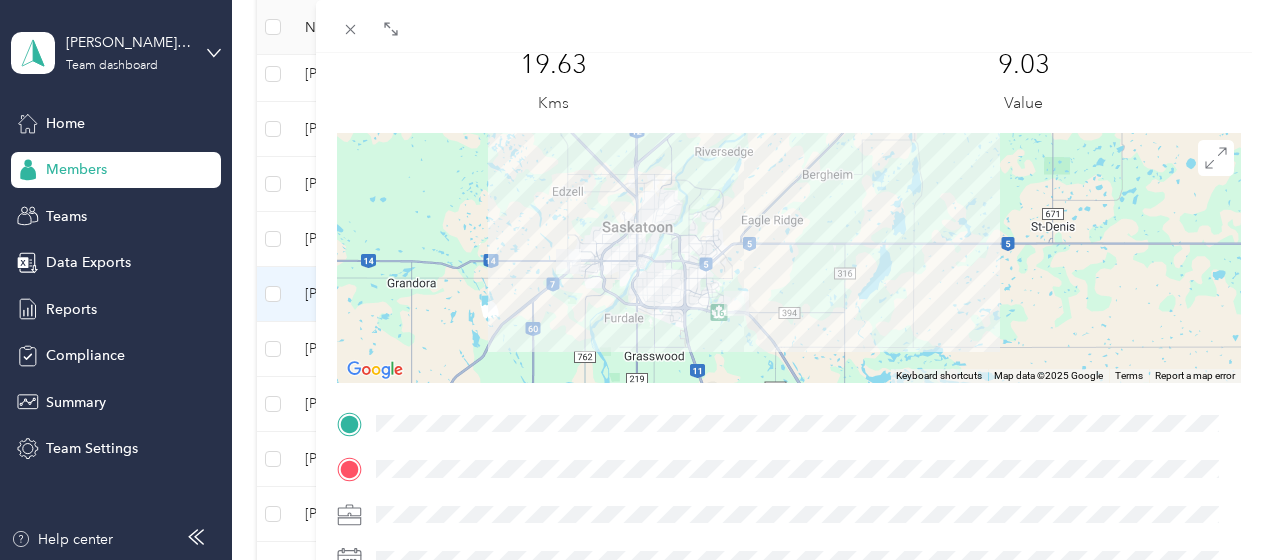 scroll, scrollTop: 100, scrollLeft: 0, axis: vertical 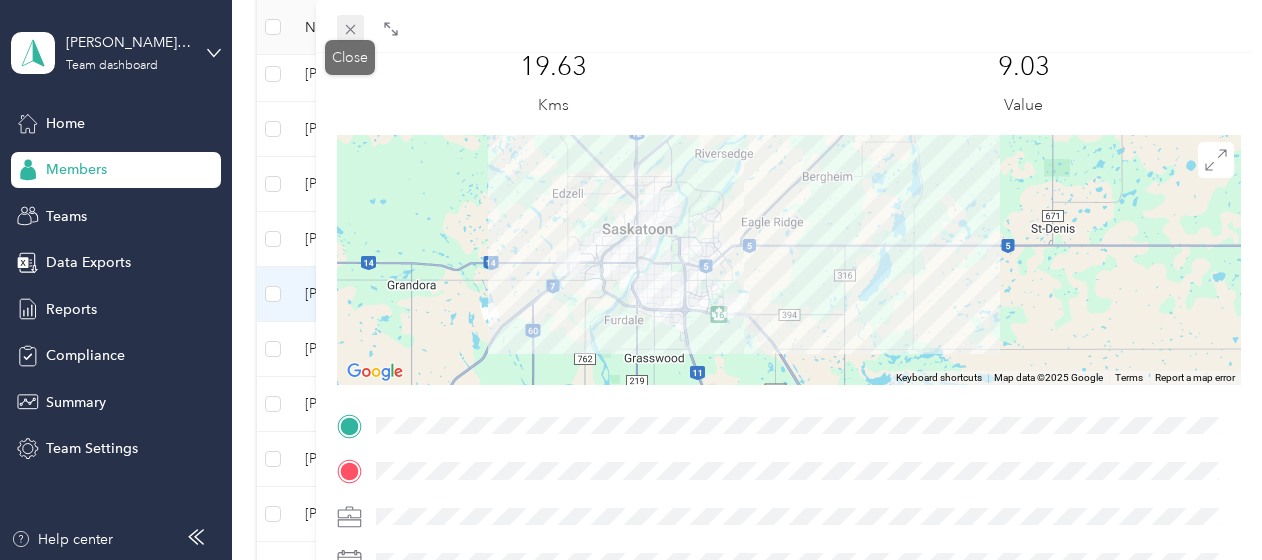 click 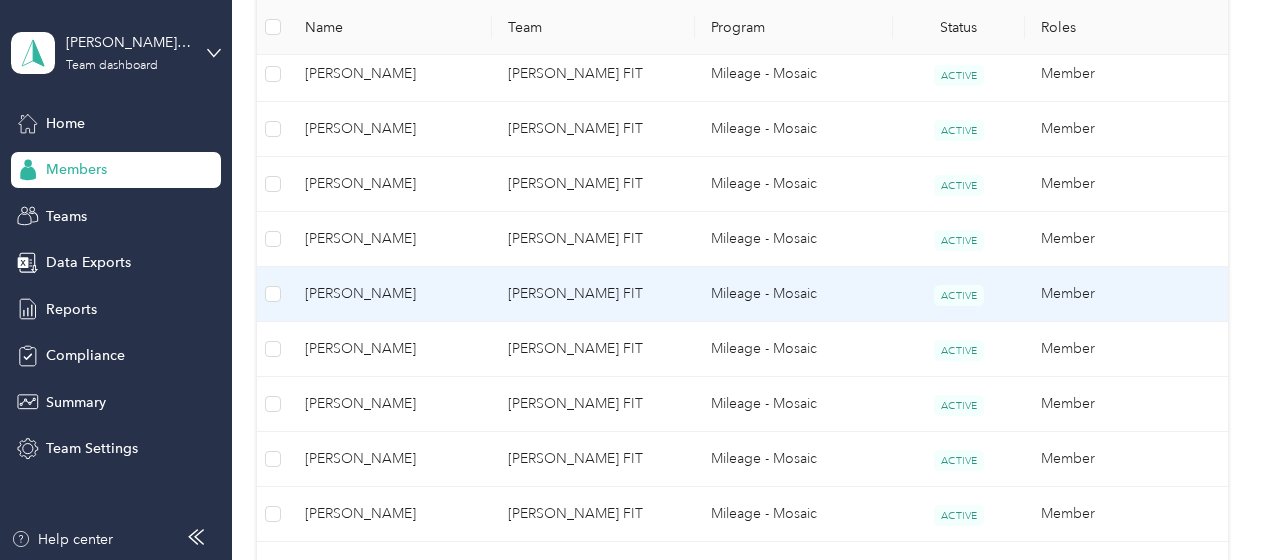 click on "[PERSON_NAME]" at bounding box center (390, 294) 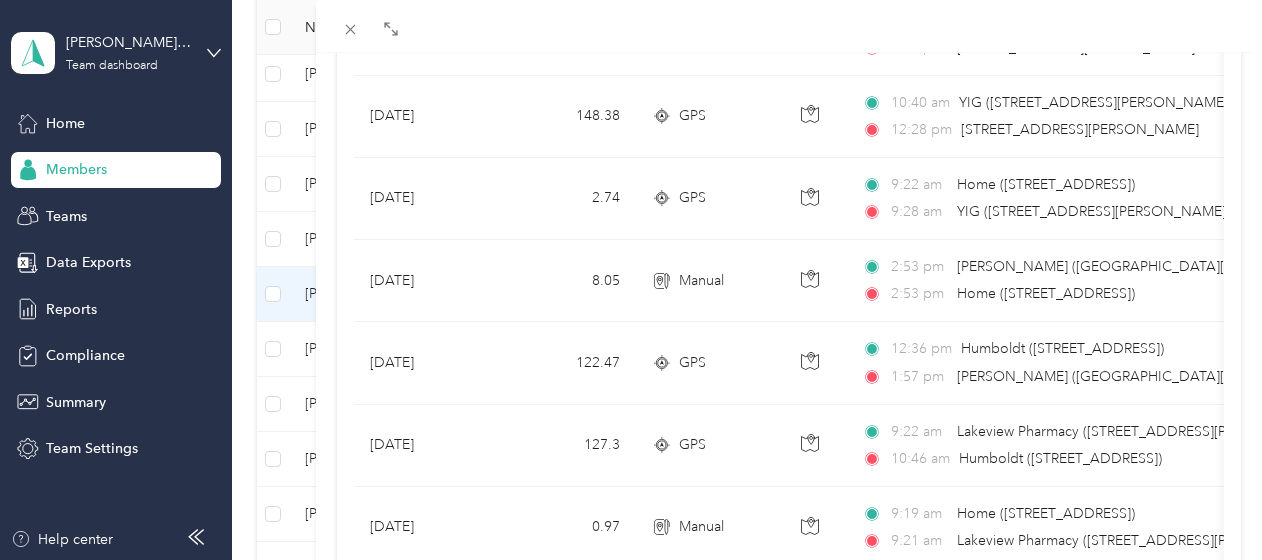 scroll, scrollTop: 1686, scrollLeft: 0, axis: vertical 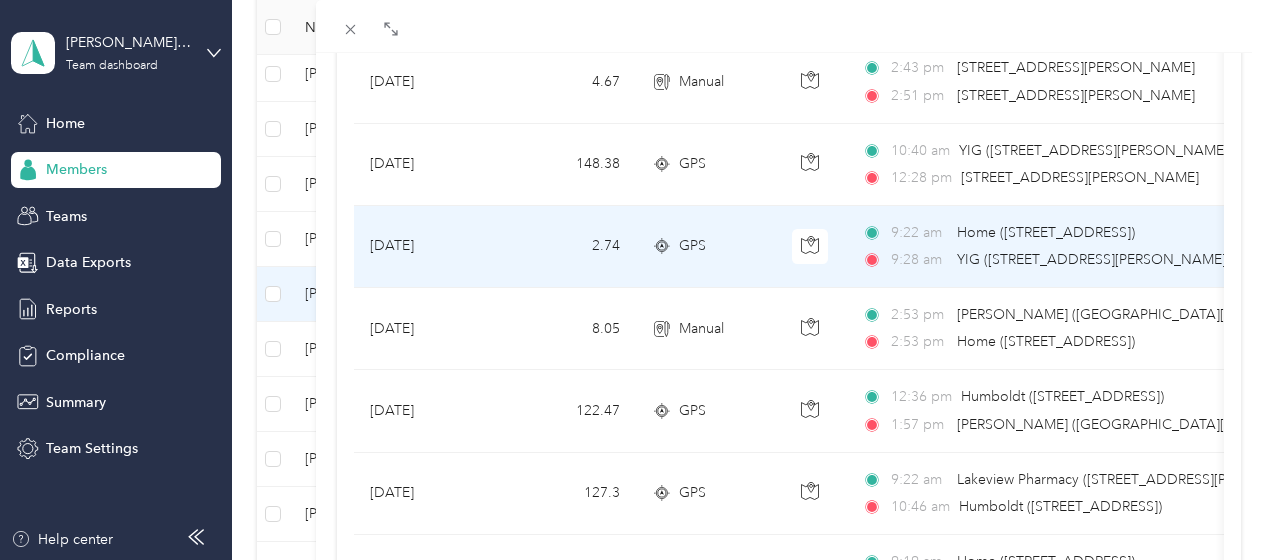 click on "GPS" at bounding box center [706, 247] 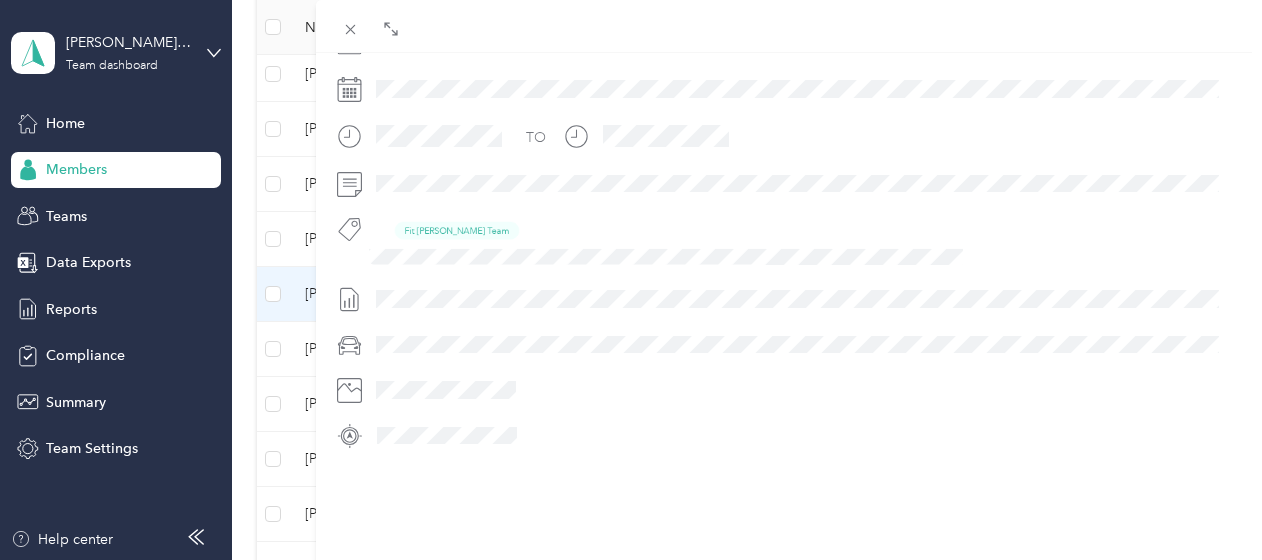 scroll, scrollTop: 597, scrollLeft: 0, axis: vertical 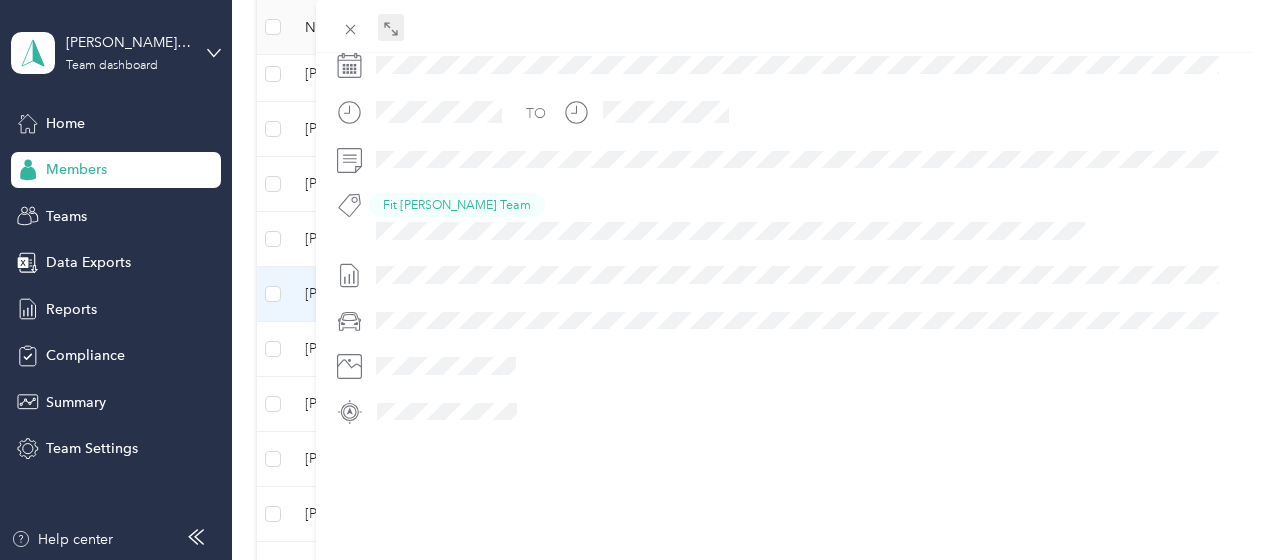 click 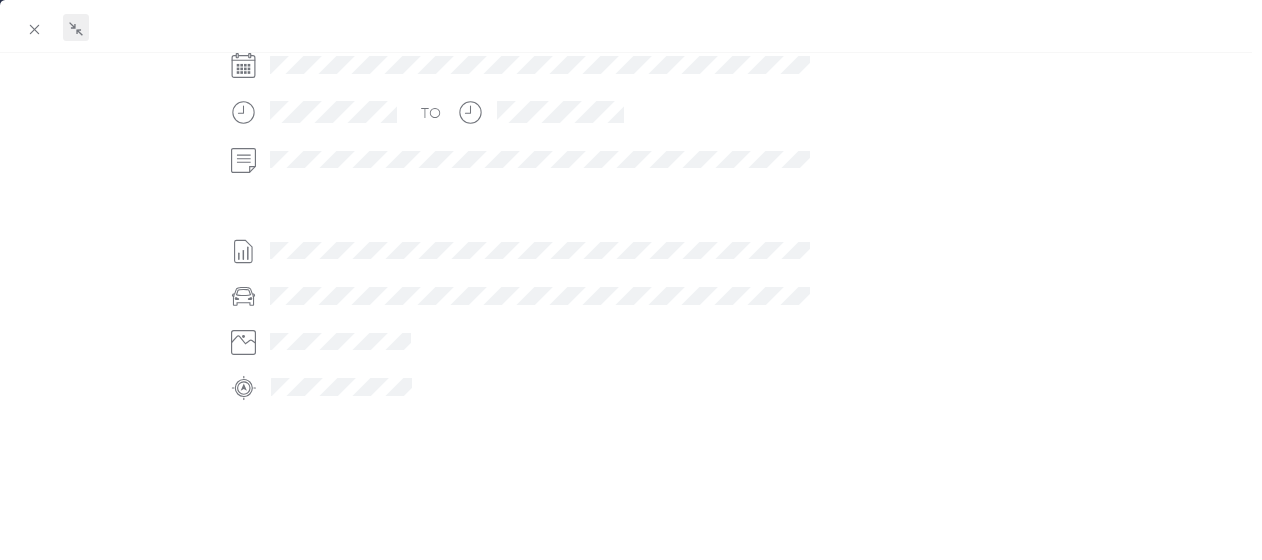 scroll, scrollTop: 632, scrollLeft: 0, axis: vertical 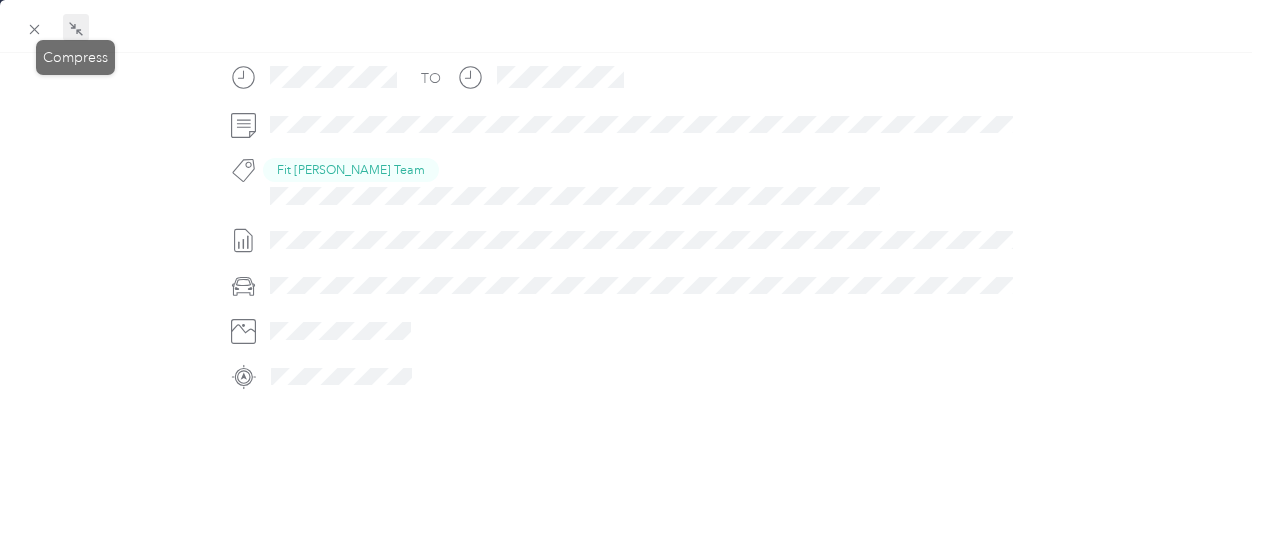 click 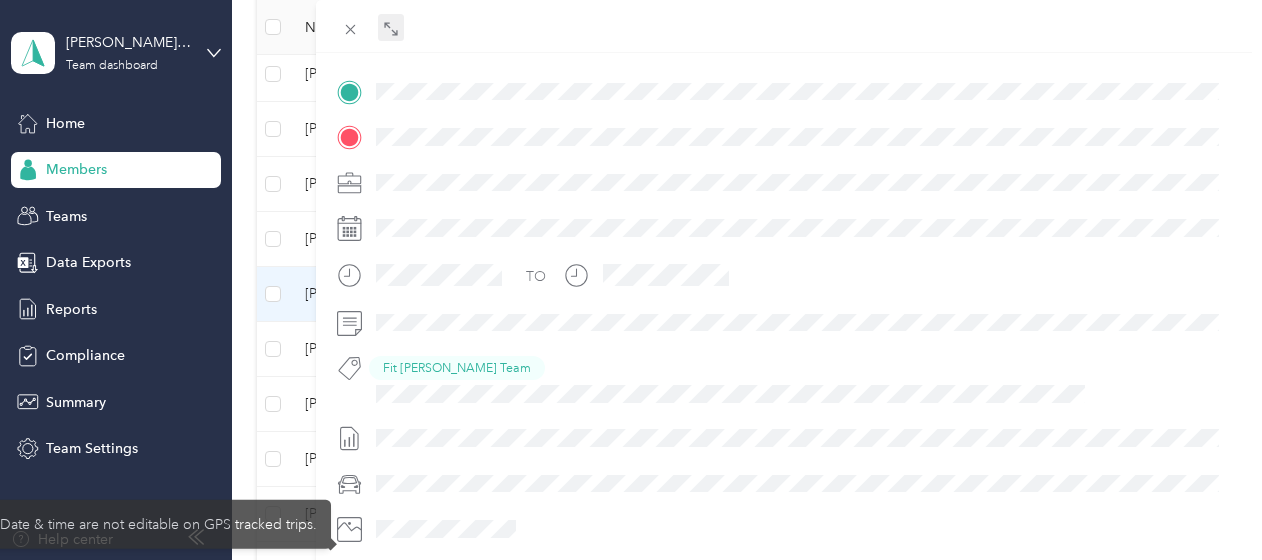 scroll, scrollTop: 497, scrollLeft: 0, axis: vertical 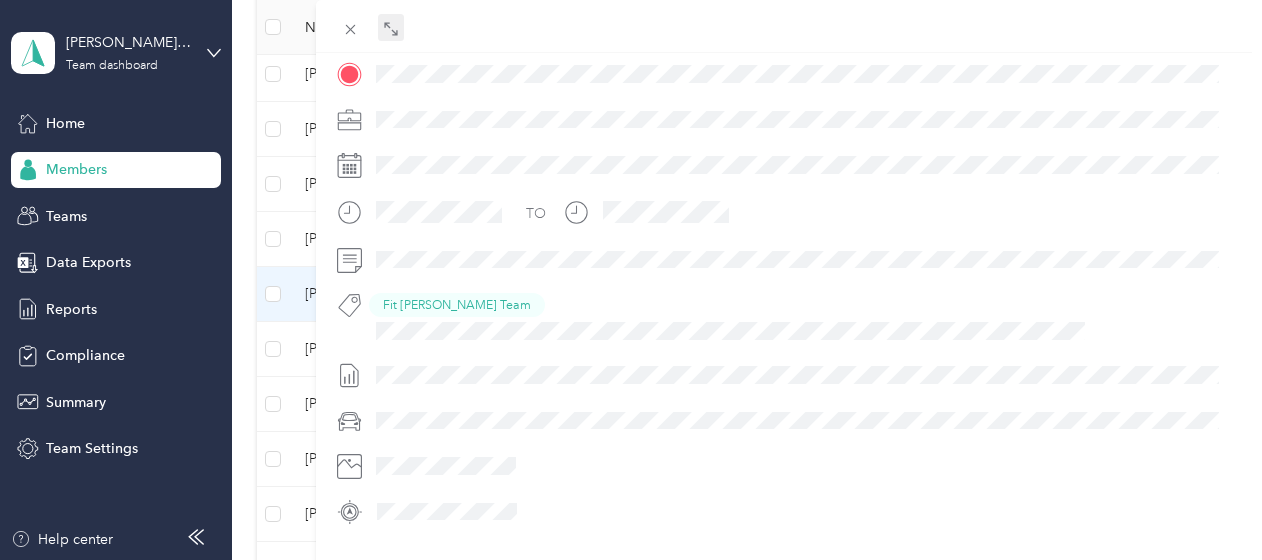 click on "TO Fit [PERSON_NAME] Team" at bounding box center [789, 270] 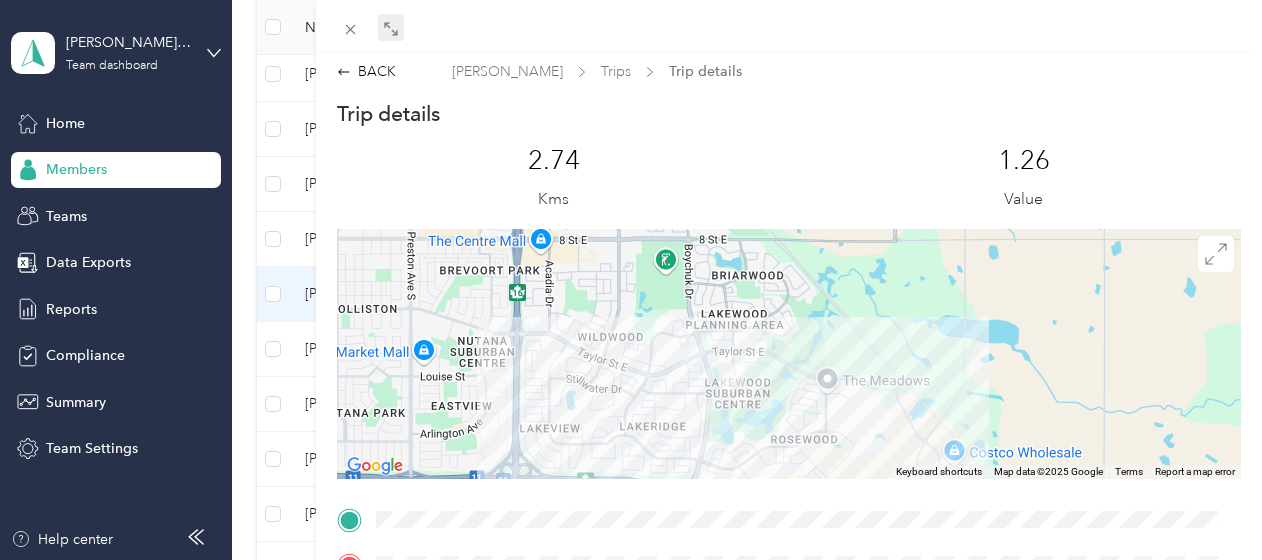scroll, scrollTop: 0, scrollLeft: 0, axis: both 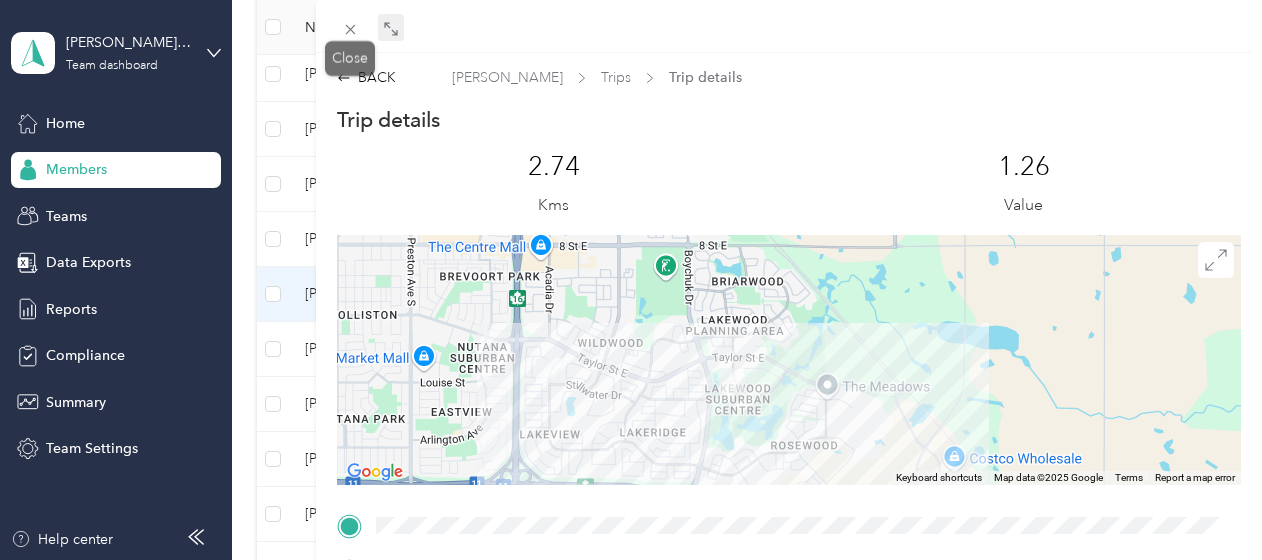 click at bounding box center (351, 29) 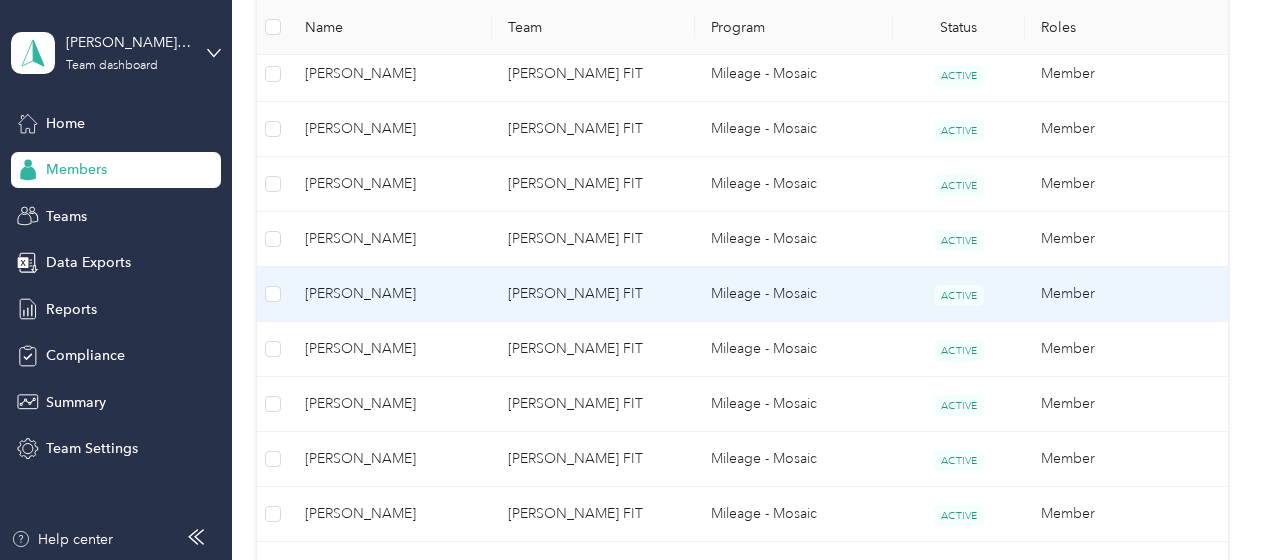 click on "[PERSON_NAME]" at bounding box center (390, 294) 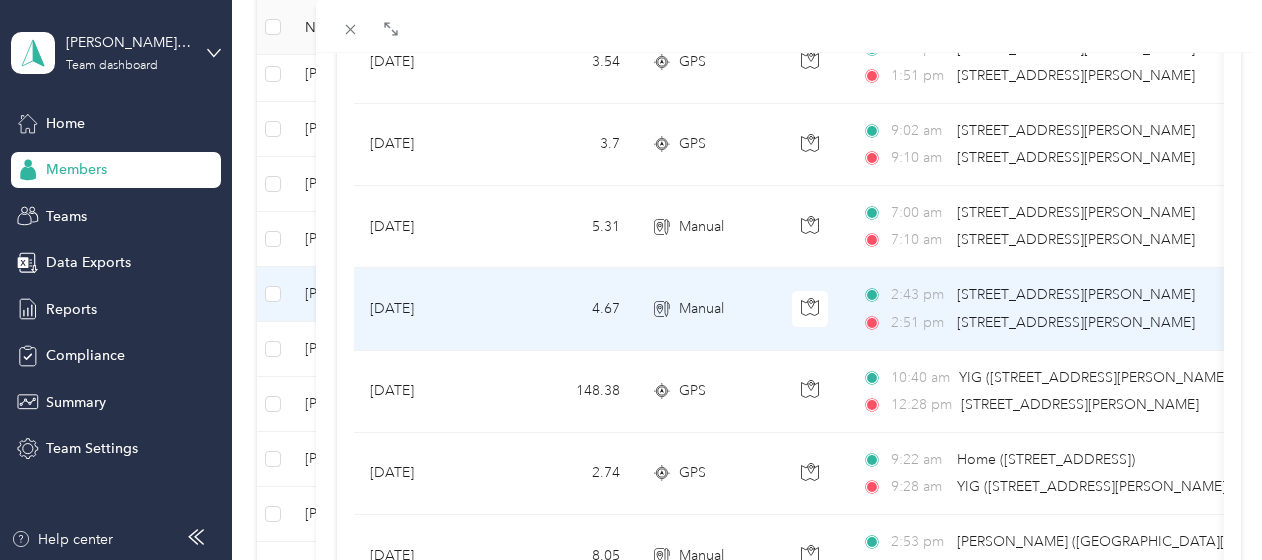 scroll, scrollTop: 1500, scrollLeft: 0, axis: vertical 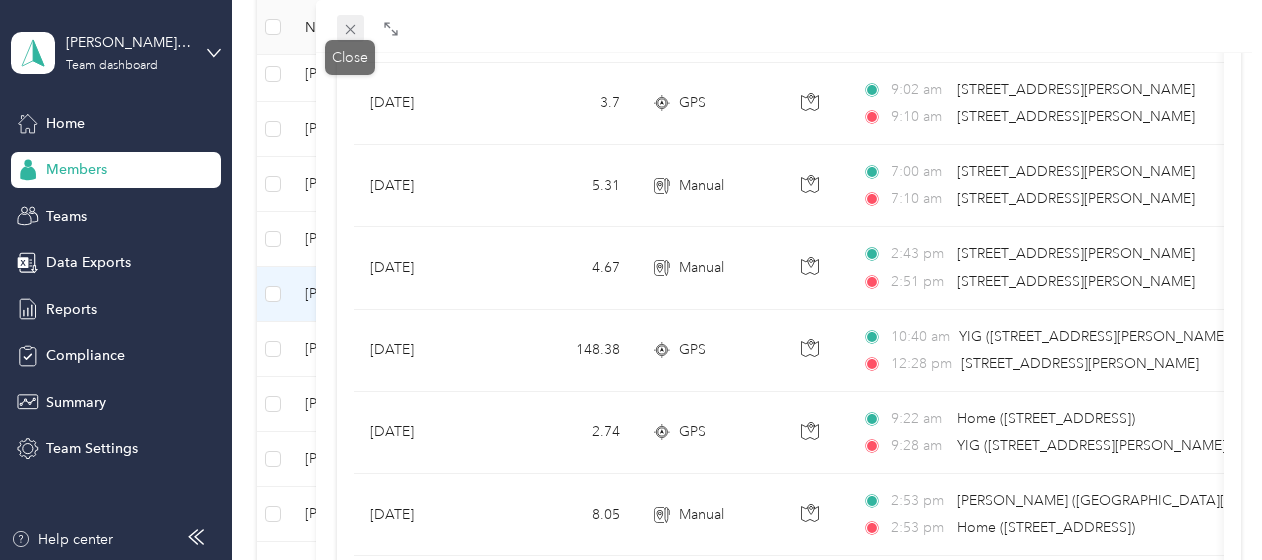 click 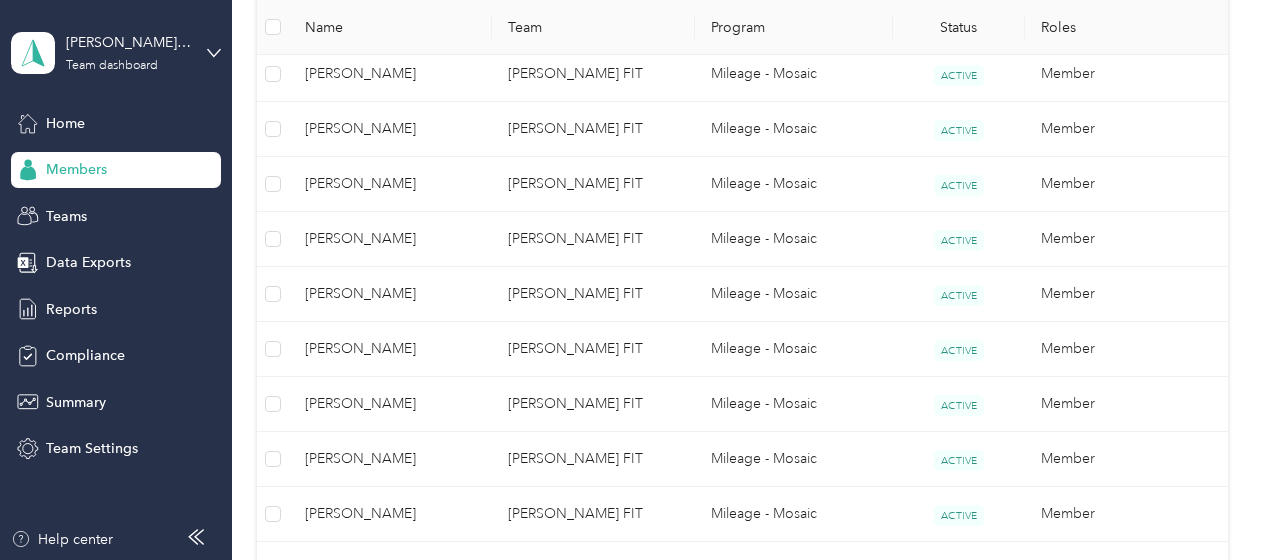 scroll, scrollTop: 447, scrollLeft: 0, axis: vertical 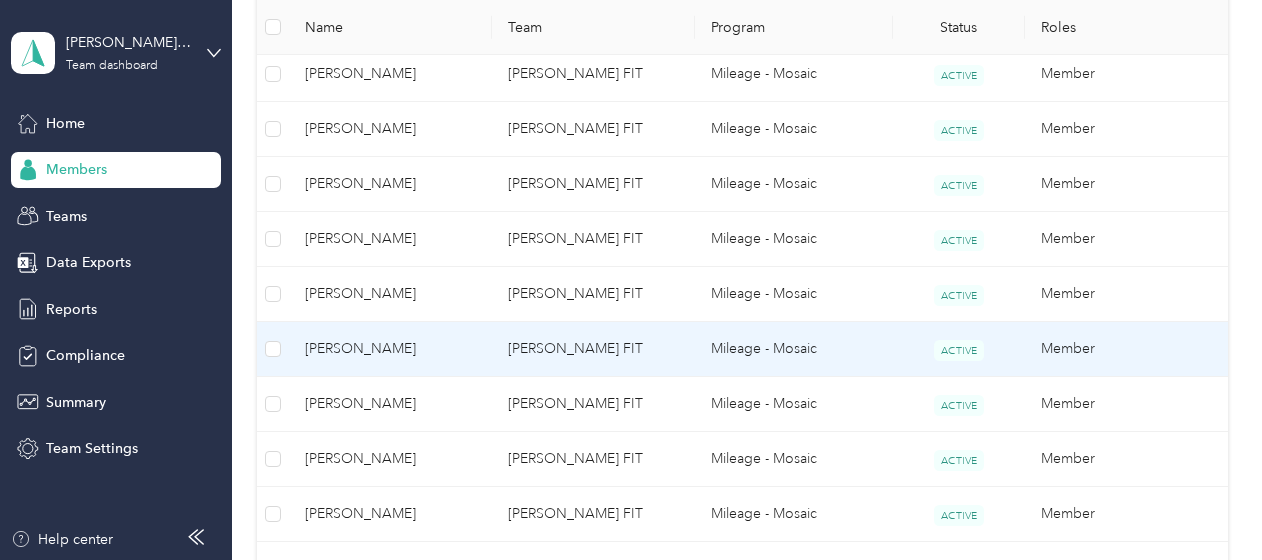 click on "[PERSON_NAME]" at bounding box center (390, 349) 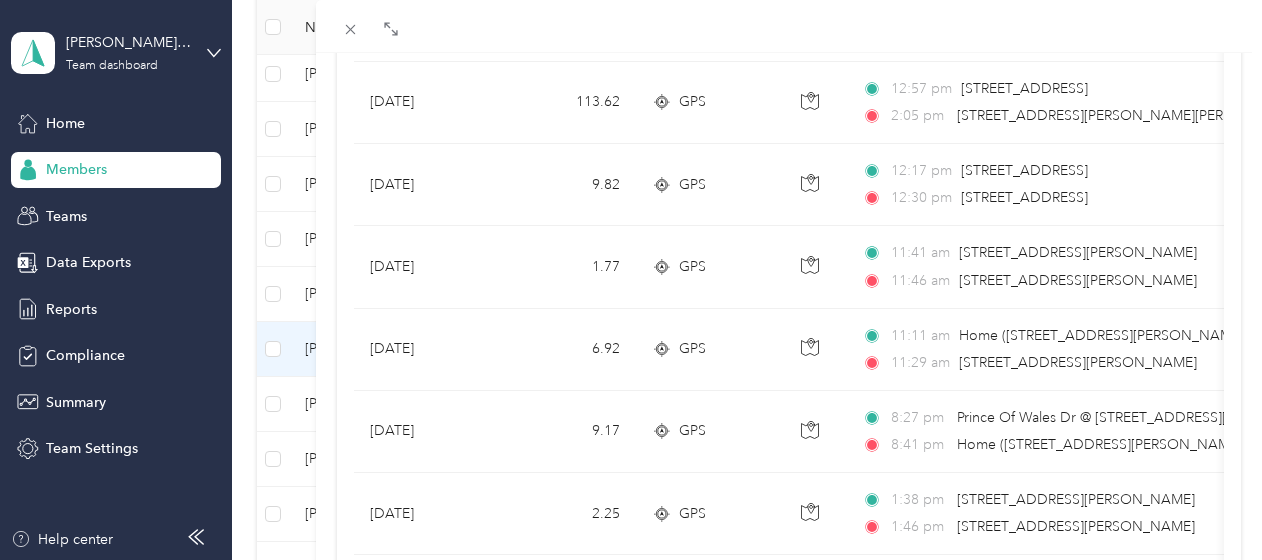 scroll, scrollTop: 800, scrollLeft: 0, axis: vertical 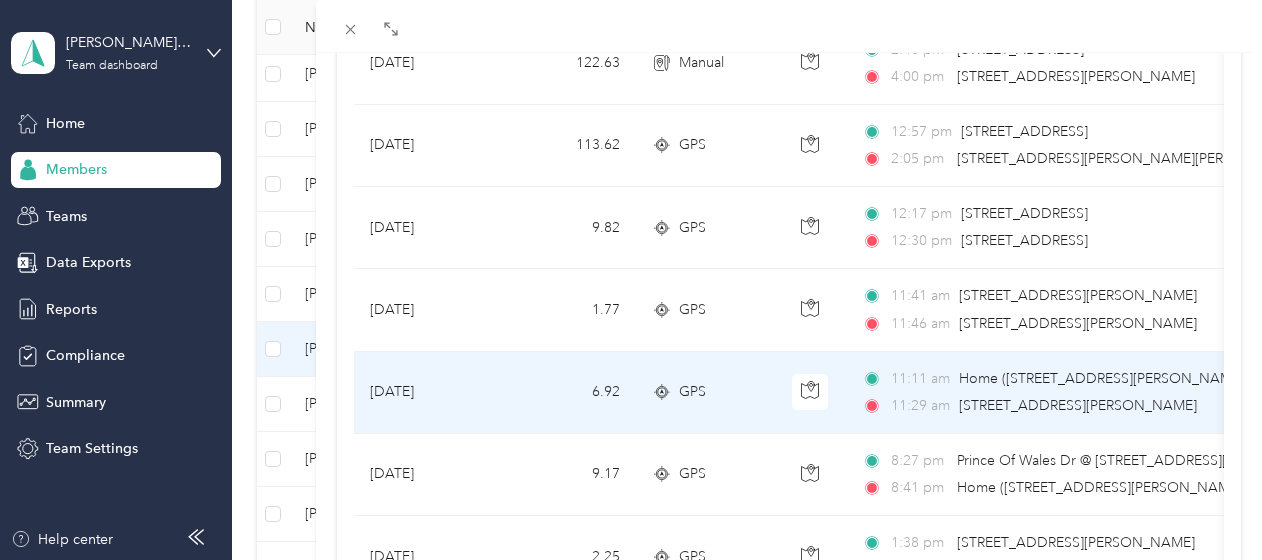 click on "6.92" at bounding box center [570, 393] 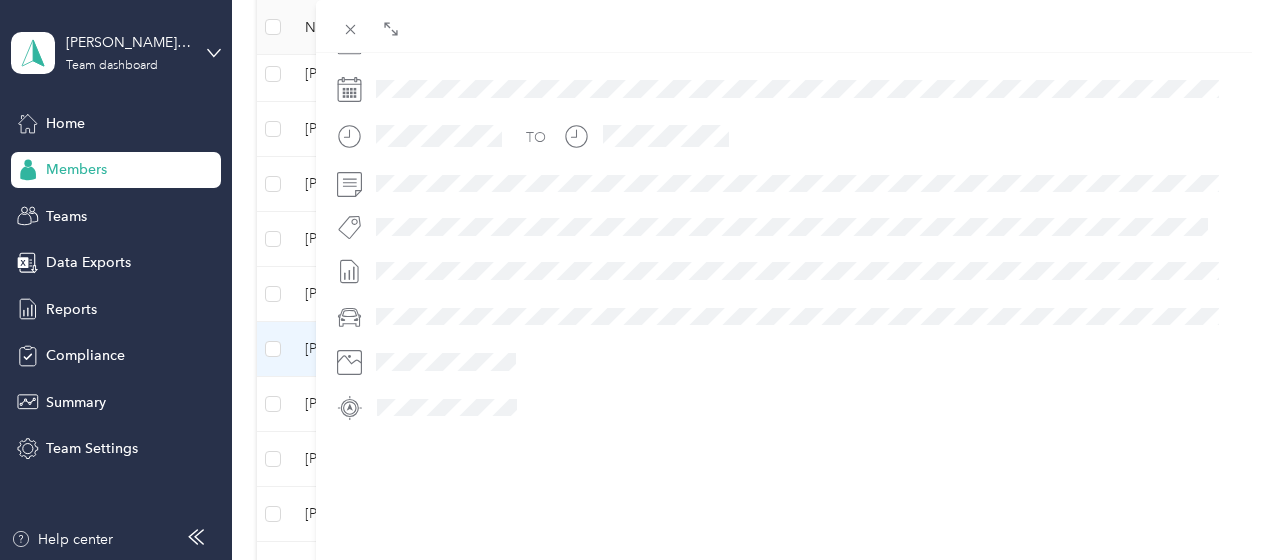 scroll, scrollTop: 594, scrollLeft: 0, axis: vertical 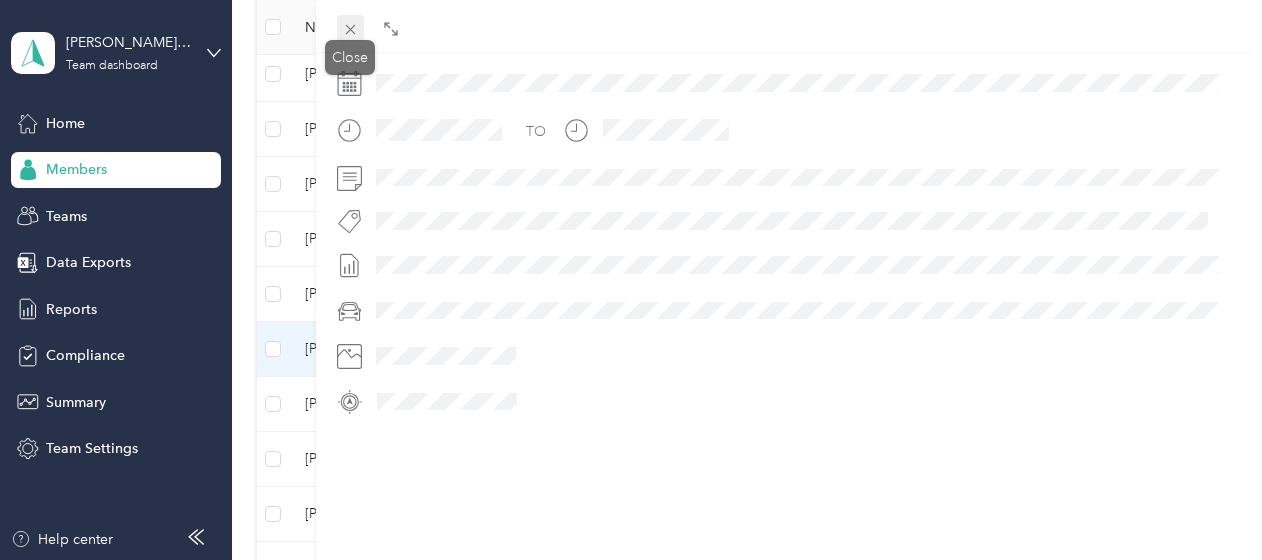 click 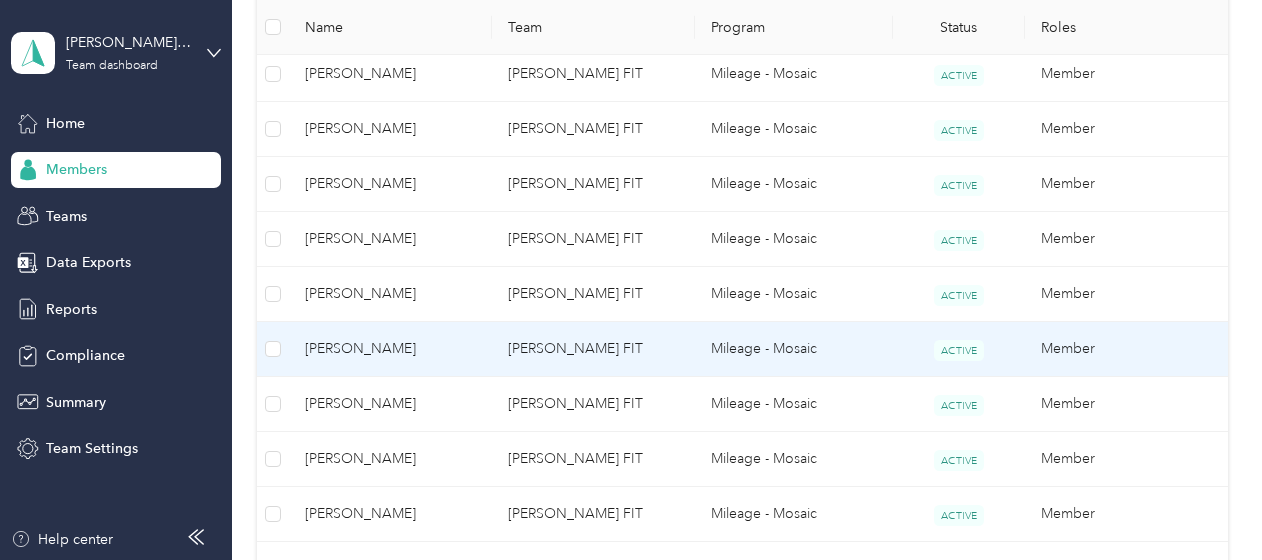 click on "[PERSON_NAME]" at bounding box center [390, 349] 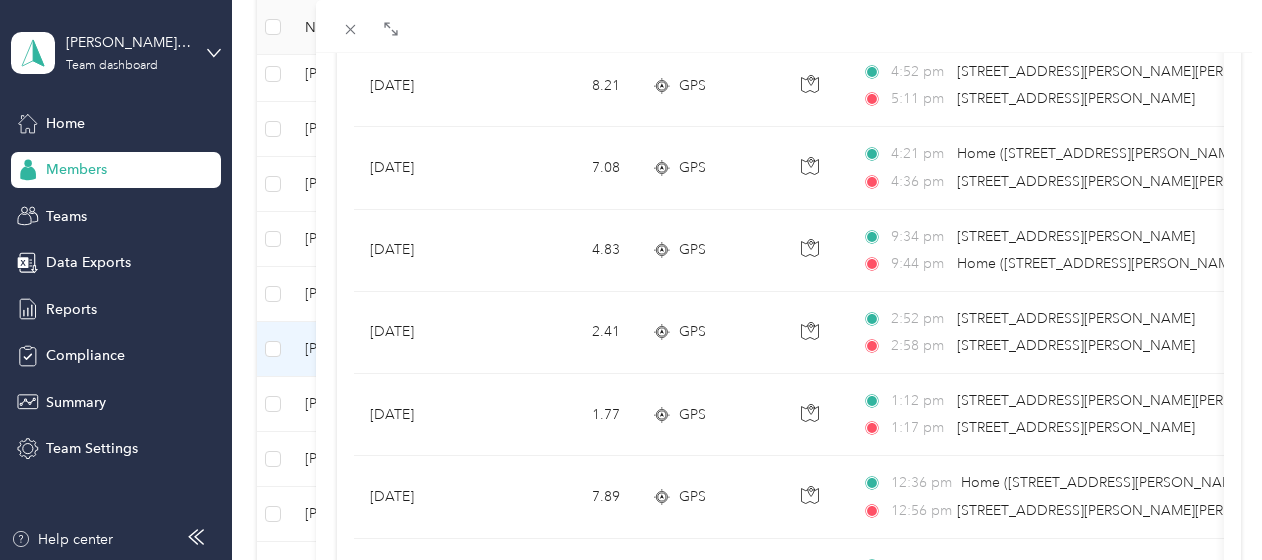 scroll, scrollTop: 1900, scrollLeft: 0, axis: vertical 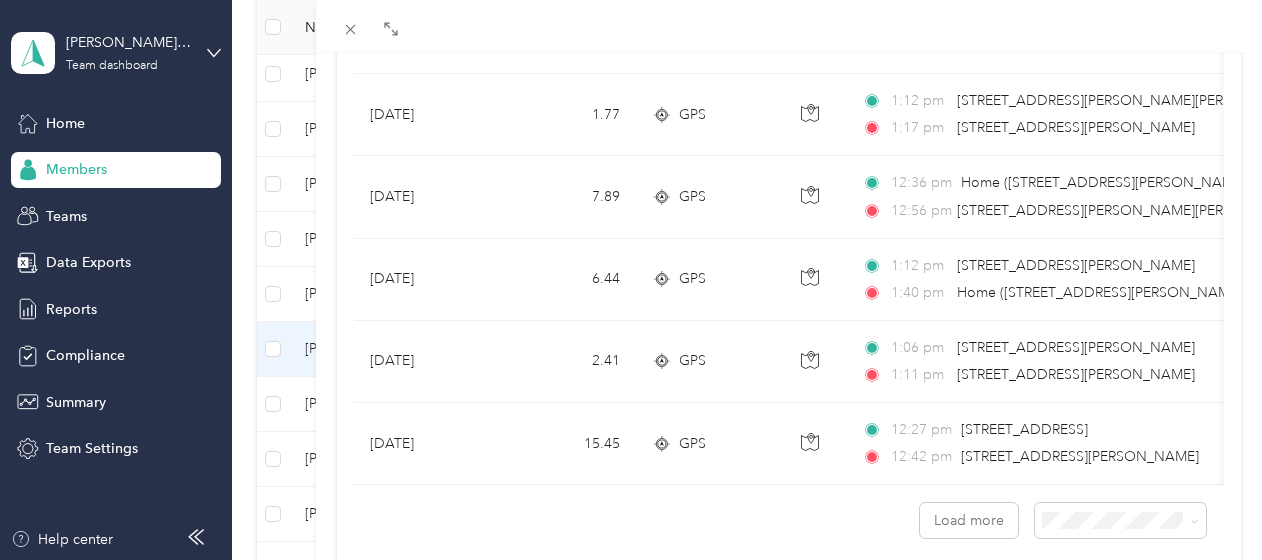 click on "Drag to resize Click to close [PERSON_NAME] Archive Trips Expenses Reports Member info Program Commute Rates Work hours Trips Date Kms (kms) Track Method Map Locations Kms value Purpose               [DATE] 5.47 GPS 6:56 pm [PERSON_NAME] St @ [PERSON_NAME][GEOGRAPHIC_DATA] (SB), [PERSON_NAME][GEOGRAPHIC_DATA], [GEOGRAPHIC_DATA]  7:12 pm [STREET_ADDRESS][PERSON_NAME]  $2.52 [PERSON_NAME] [GEOGRAPHIC_DATA] [DATE] 1.13 GPS 3:44 pm [STREET_ADDRESS][PERSON_NAME][PERSON_NAME]  3:49 pm [STREET_ADDRESS][PERSON_NAME][PERSON_NAME]  $0.52 [PERSON_NAME] [GEOGRAPHIC_DATA] [DATE] 2.25 GPS 2:33 pm [STREET_ADDRESS][PERSON_NAME][PERSON_NAME]  2:39 pm [PERSON_NAME] @ [PERSON_NAME] ([GEOGRAPHIC_DATA]), [PERSON_NAME], [GEOGRAPHIC_DATA] S4S 6H7, [GEOGRAPHIC_DATA]  $1.04 [PERSON_NAME] [GEOGRAPHIC_DATA] [DATE] 10.14 GPS 10:36 am Home ([STREET_ADDRESS][PERSON_NAME]) 10:54 am [STREET_ADDRESS][PERSON_NAME][PERSON_NAME]  $4.66 [PERSON_NAME] [GEOGRAPHIC_DATA] [DATE] 7.89 GPS 7:42 pm [STREET_ADDRESS][PERSON_NAME]  7:56 pm Home ([GEOGRAPHIC_DATA][PERSON_NAME]) $3.63 [PERSON_NAME] [GEOGRAPHIC_DATA] [DATE]" at bounding box center (626, 560) 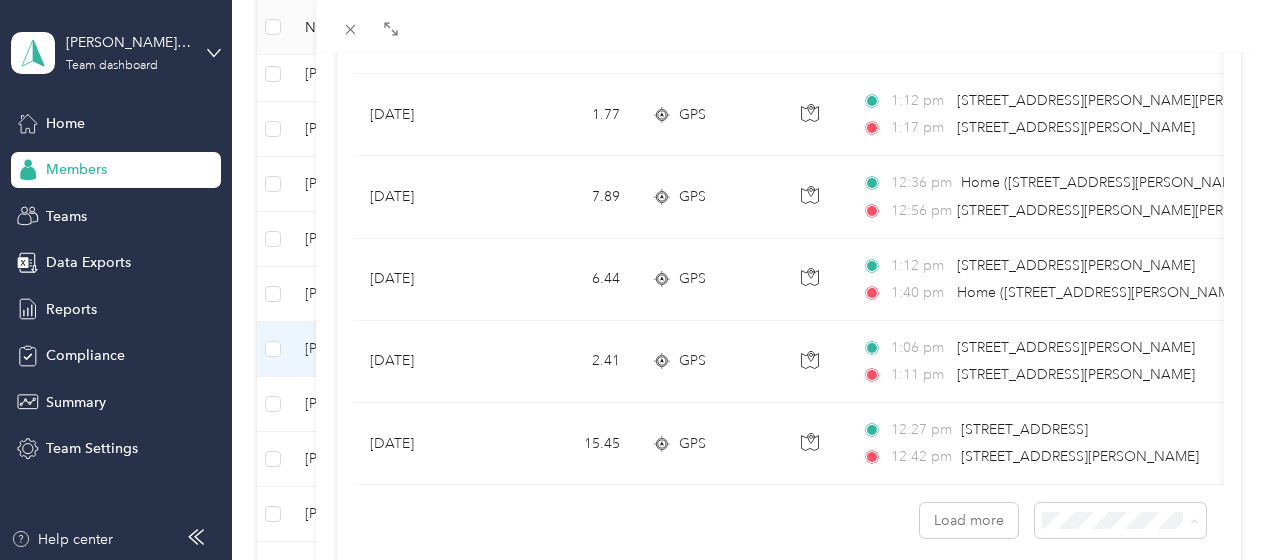 click on "100 per load" at bounding box center [1105, 489] 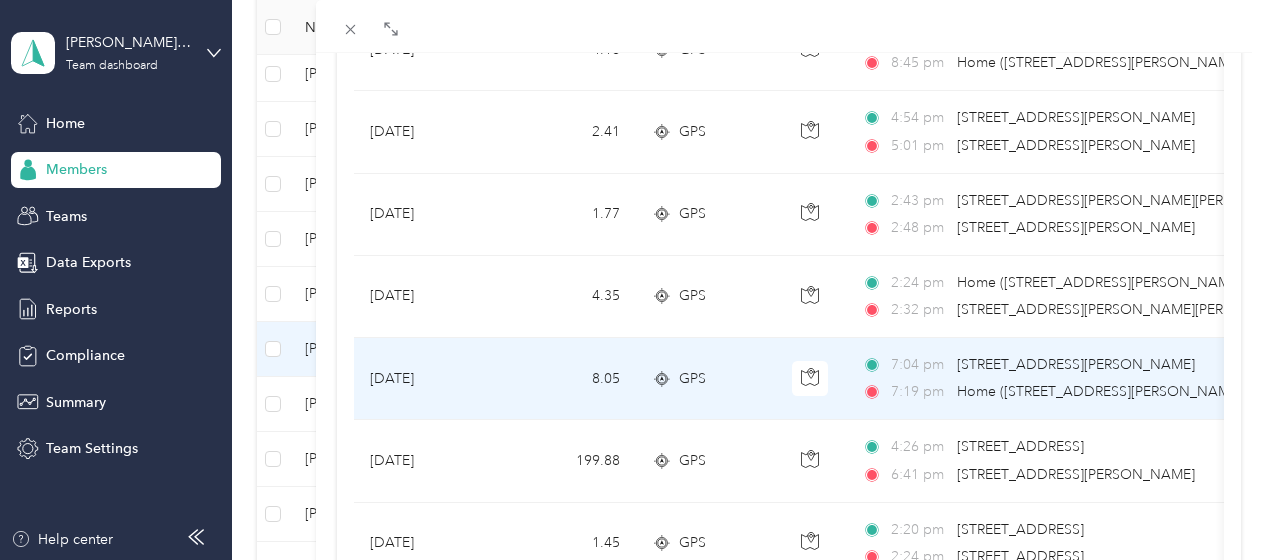 scroll, scrollTop: 6800, scrollLeft: 0, axis: vertical 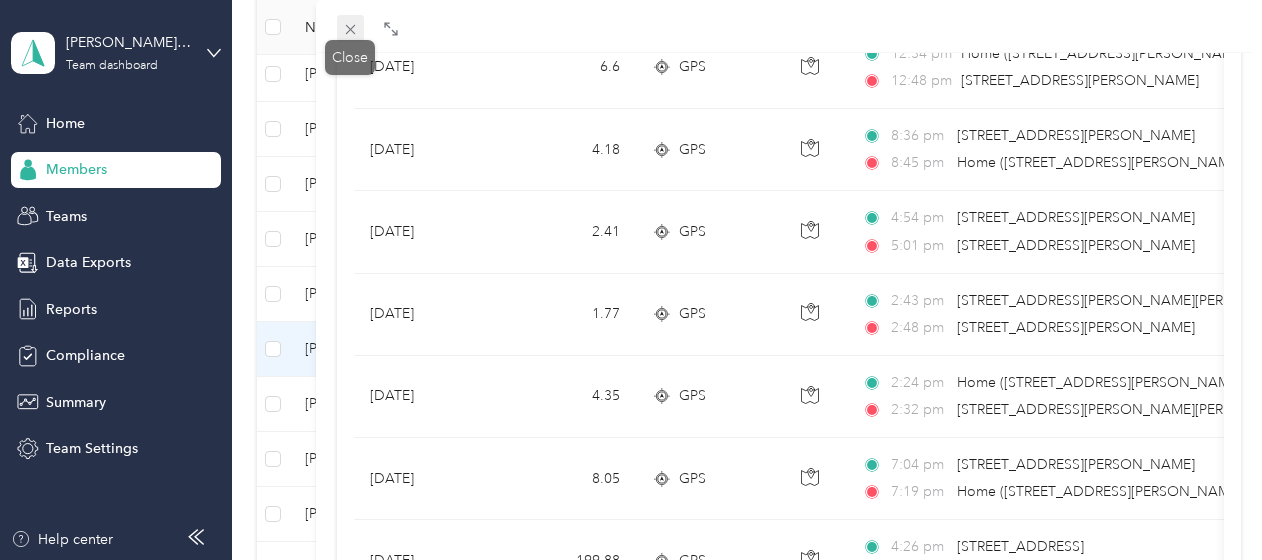 click 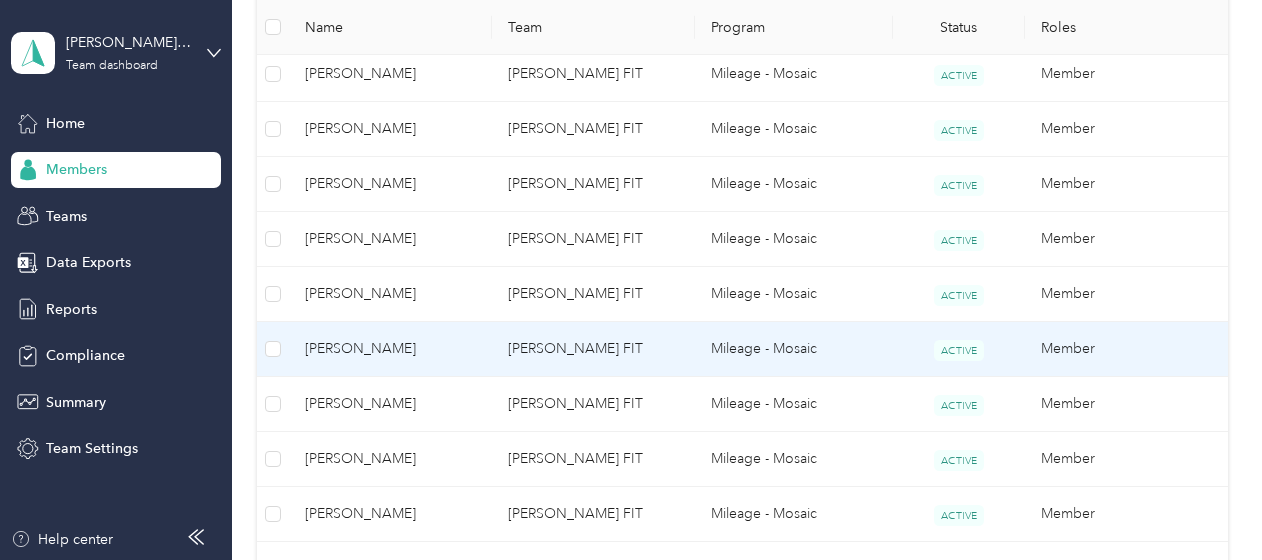 scroll, scrollTop: 447, scrollLeft: 0, axis: vertical 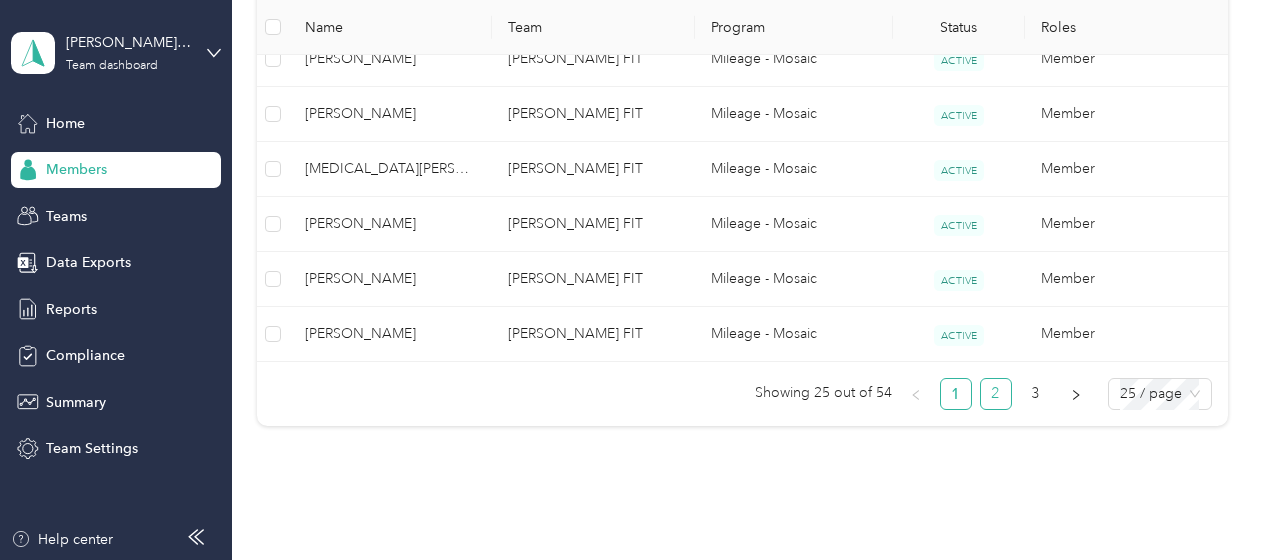click on "2" at bounding box center [996, 394] 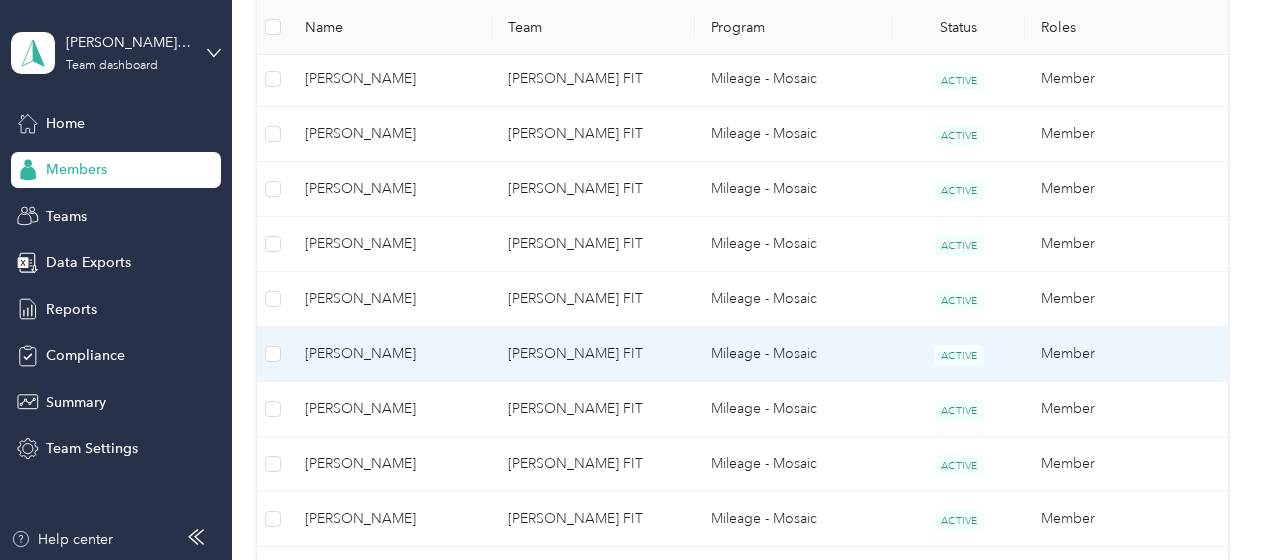 scroll, scrollTop: 800, scrollLeft: 0, axis: vertical 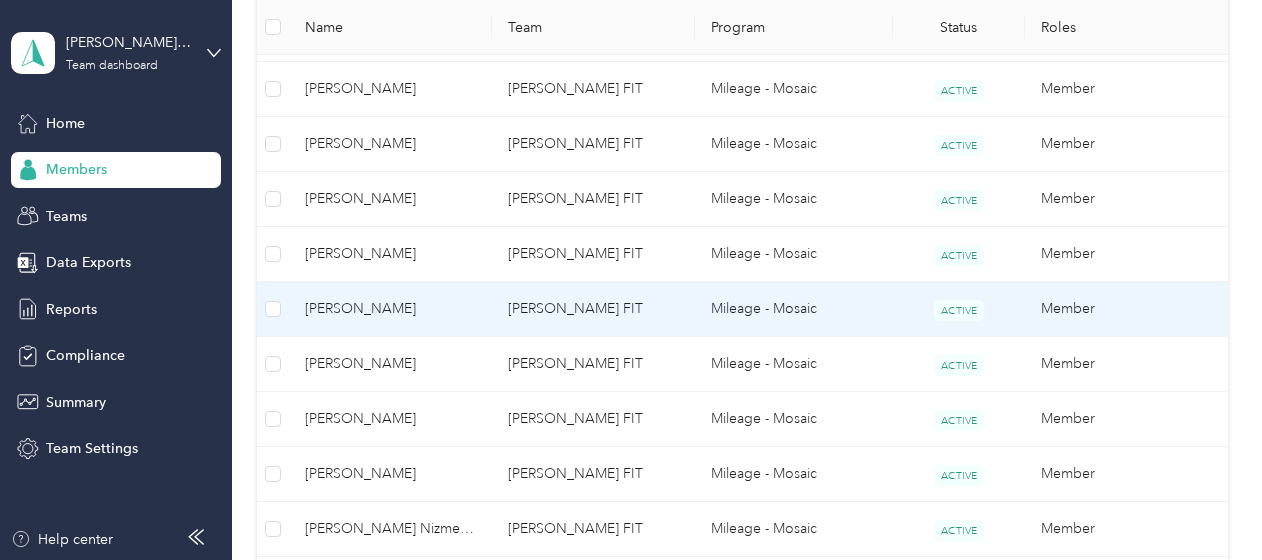 click on "[PERSON_NAME]" at bounding box center (390, 309) 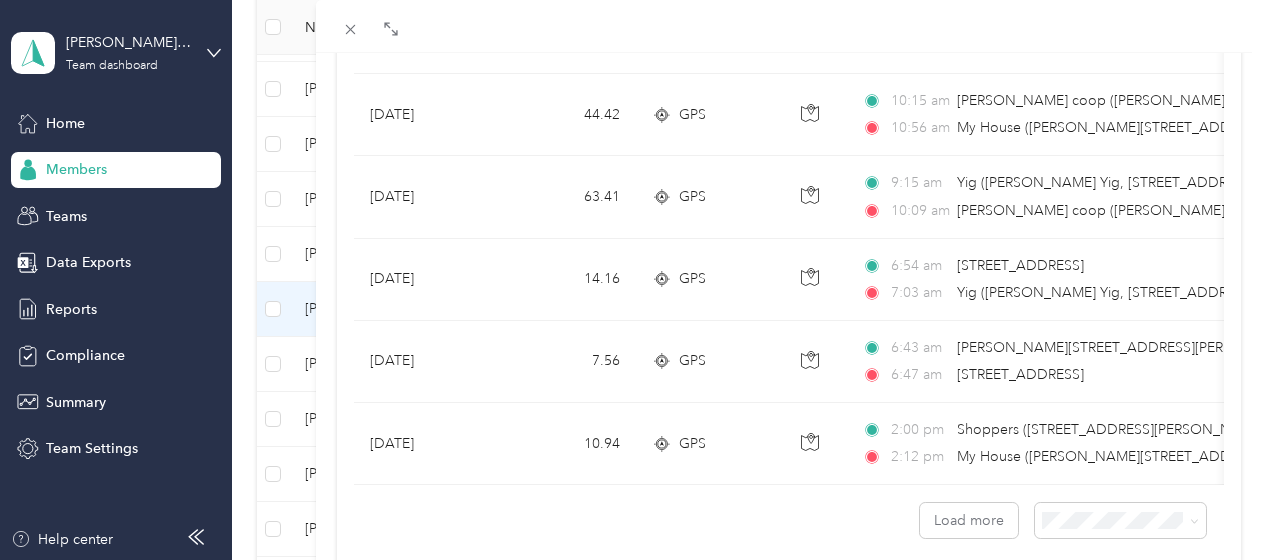 scroll, scrollTop: 1986, scrollLeft: 0, axis: vertical 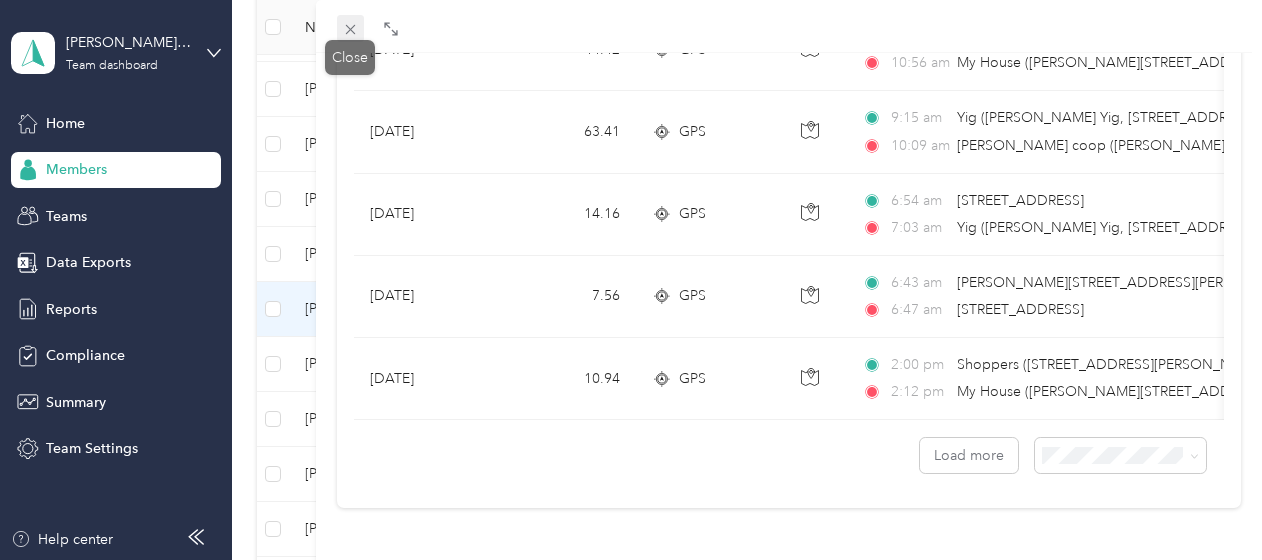 click 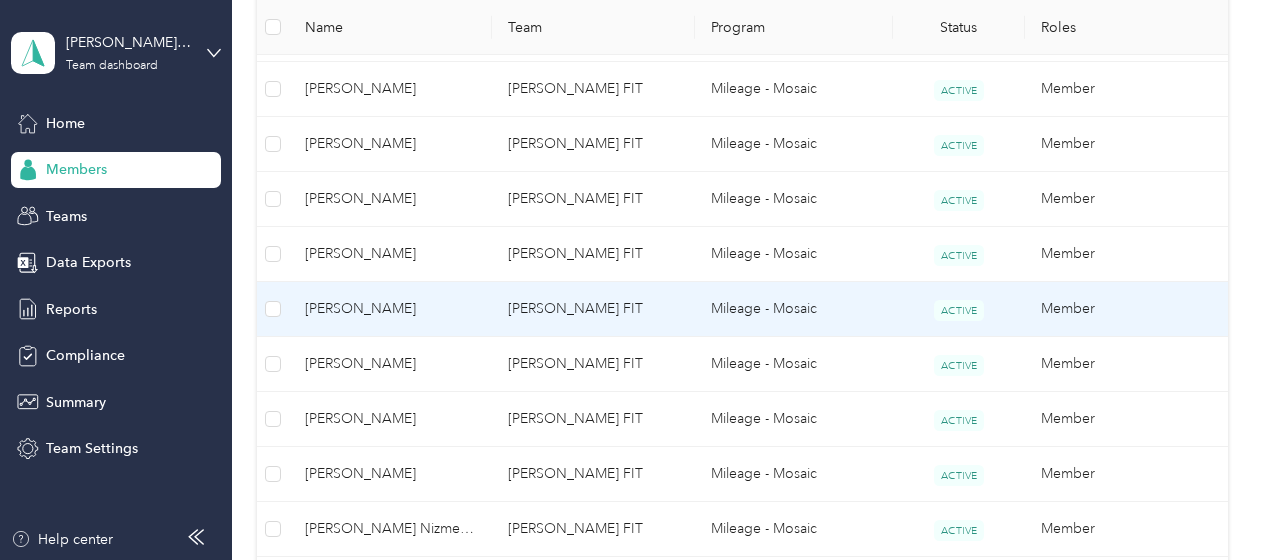 scroll, scrollTop: 447, scrollLeft: 0, axis: vertical 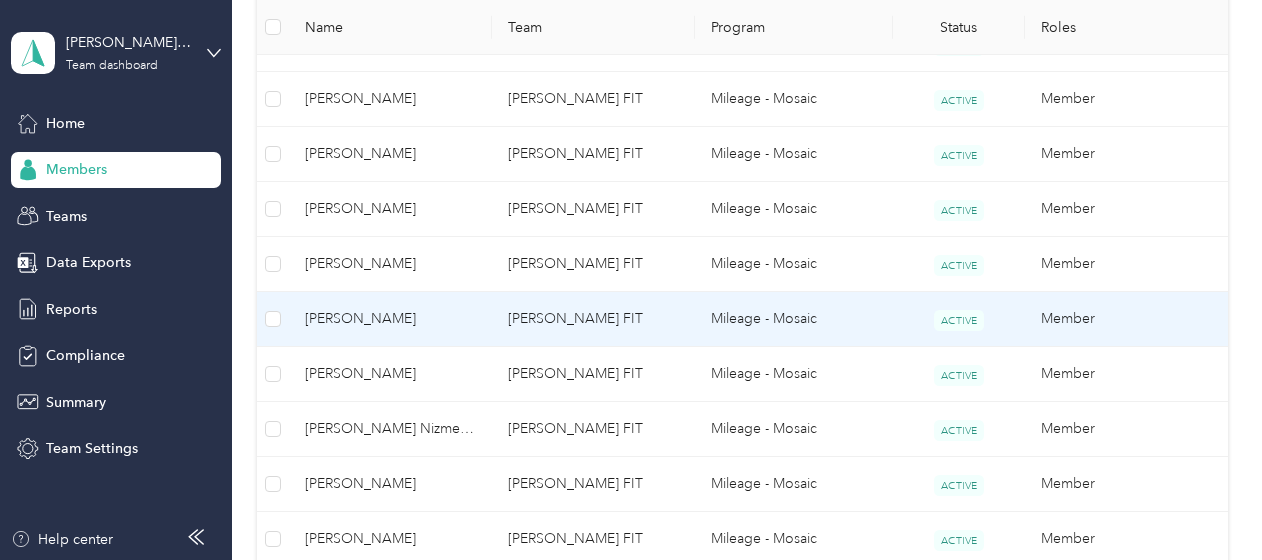 click on "[PERSON_NAME]" at bounding box center (390, 319) 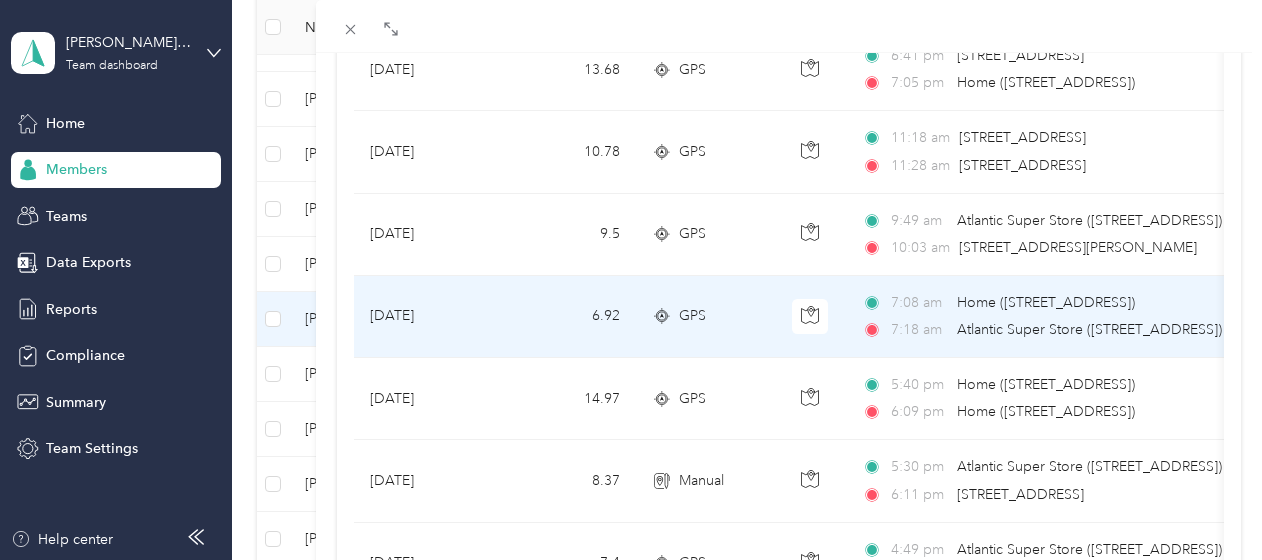 scroll, scrollTop: 200, scrollLeft: 0, axis: vertical 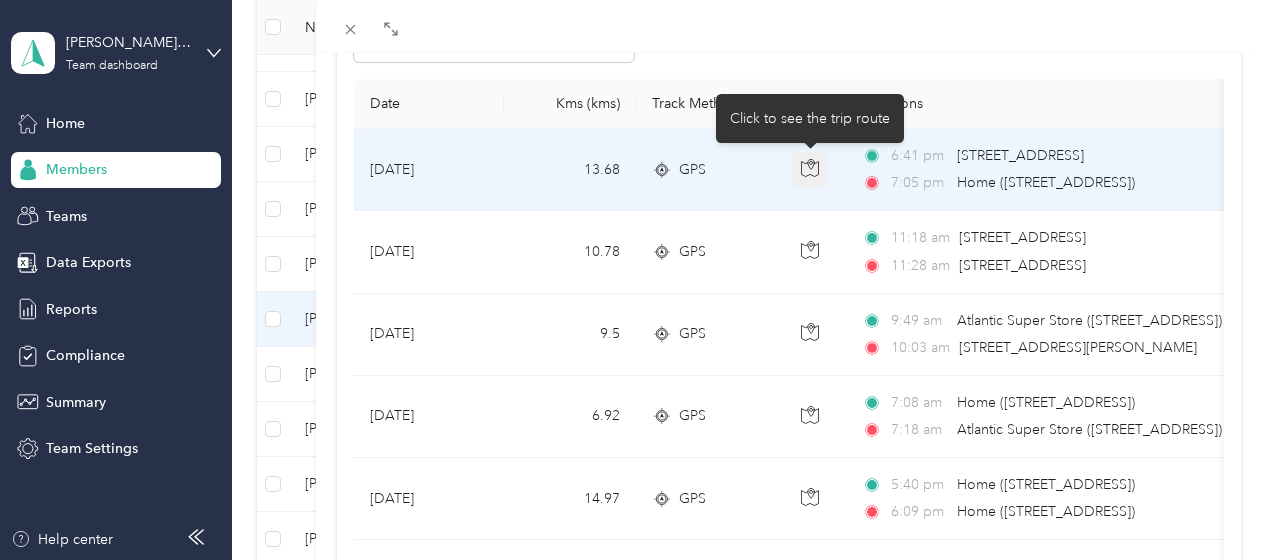 click 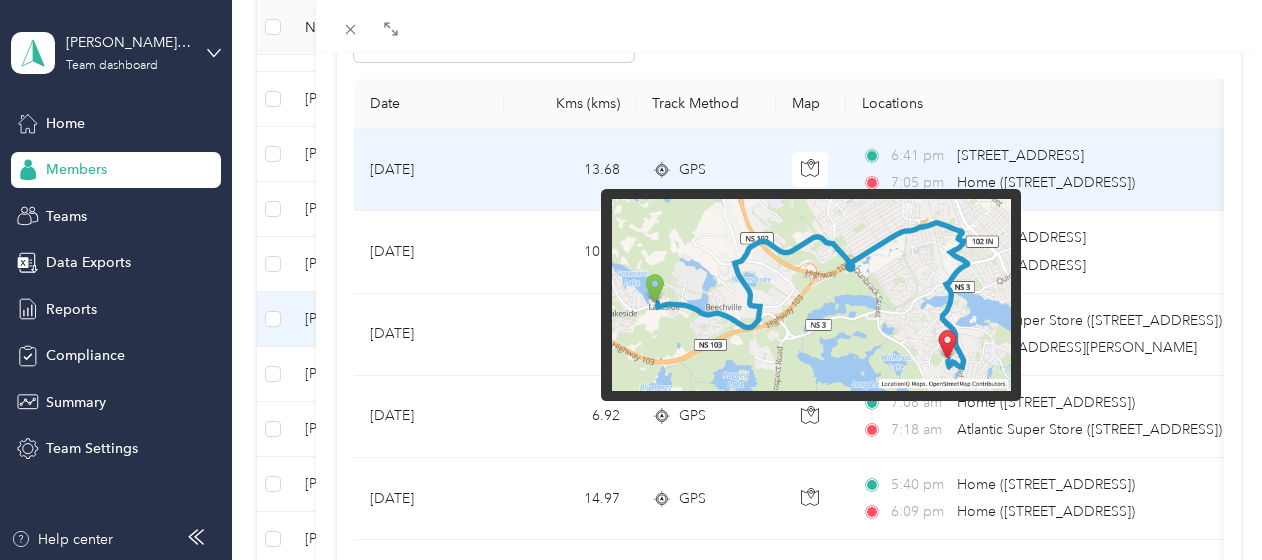 click at bounding box center [811, 295] 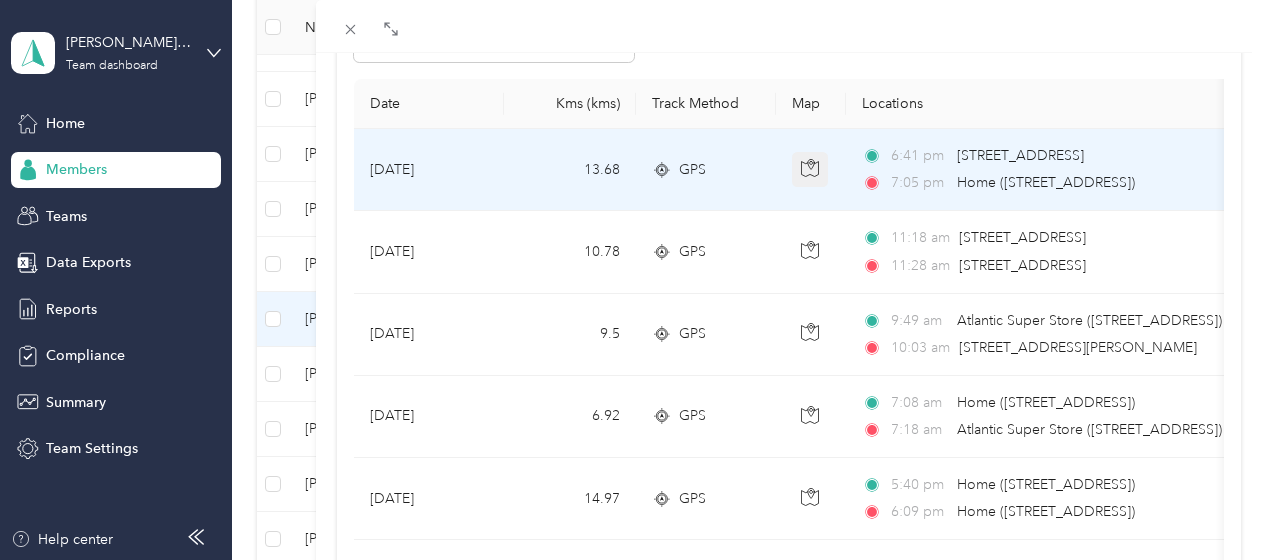 click 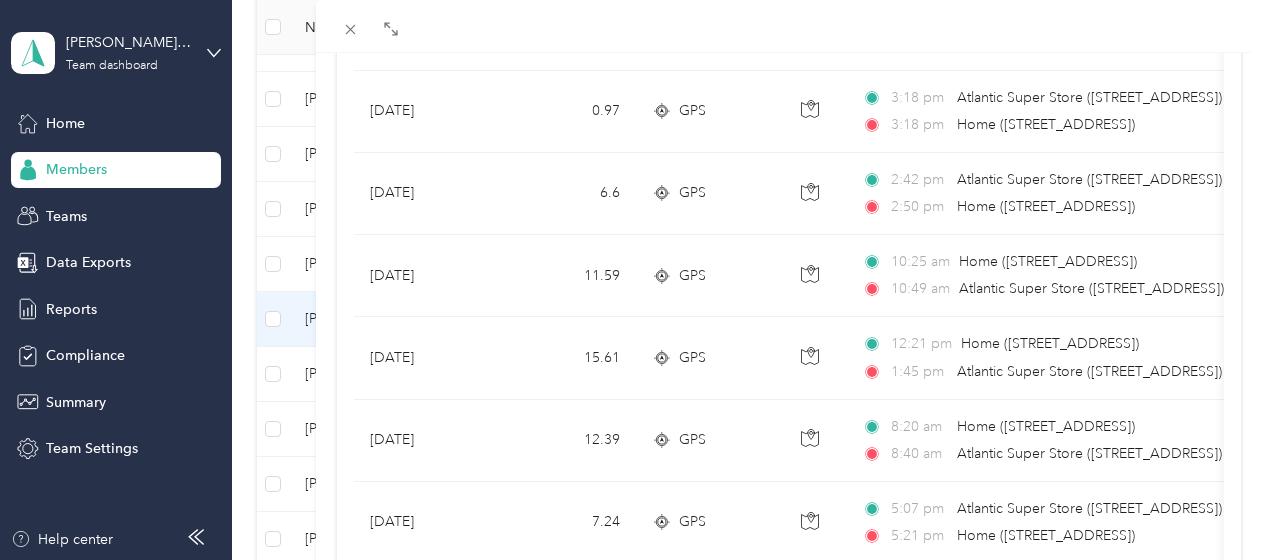 scroll, scrollTop: 1500, scrollLeft: 0, axis: vertical 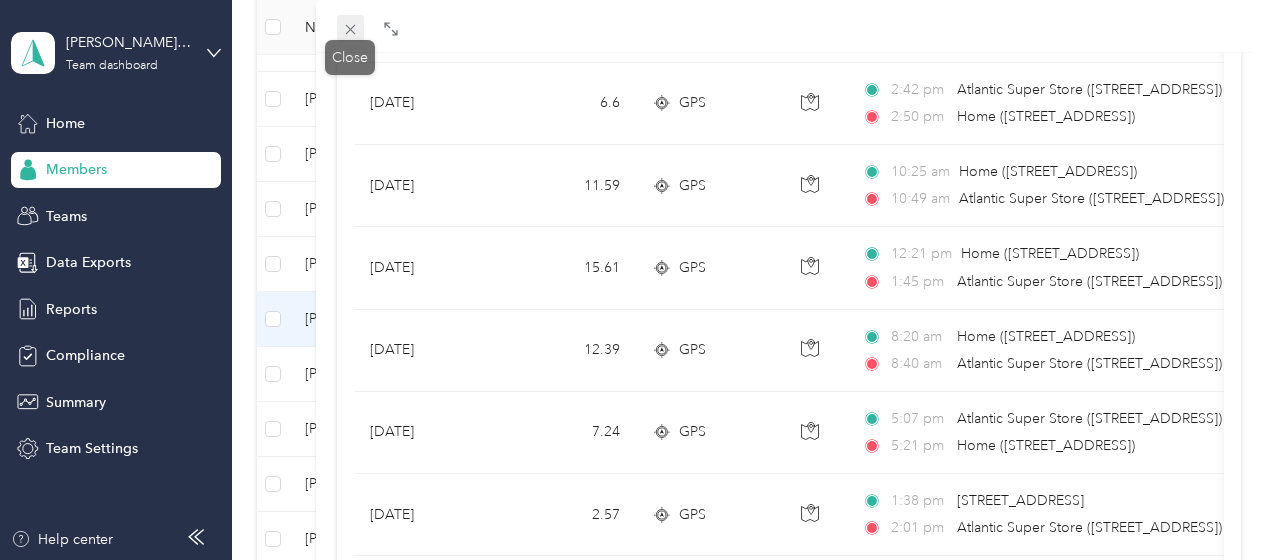 click 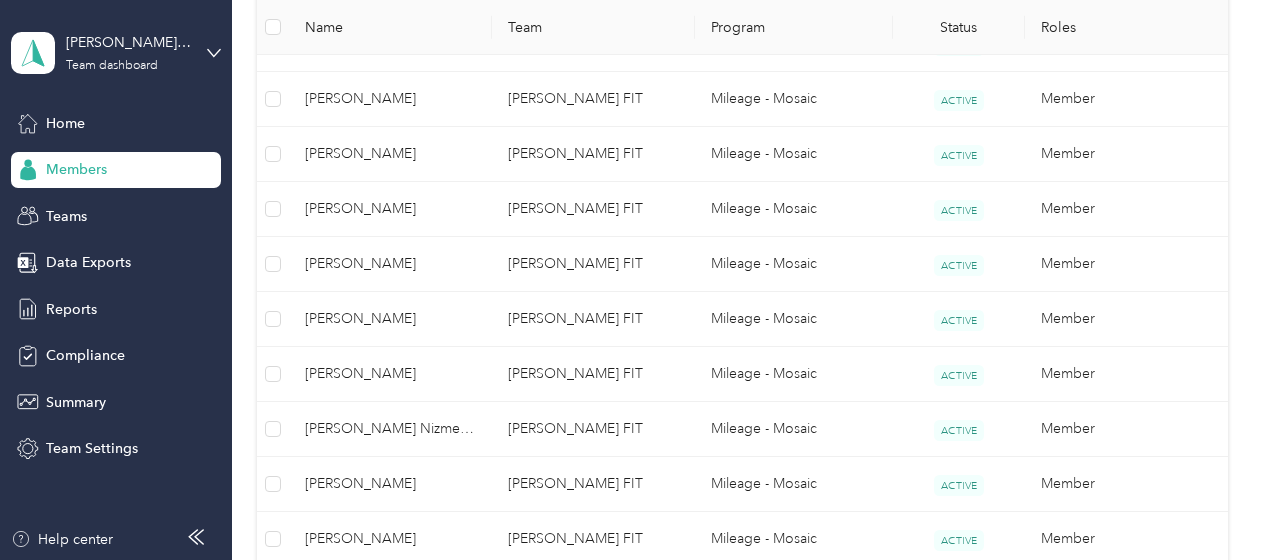 scroll, scrollTop: 447, scrollLeft: 0, axis: vertical 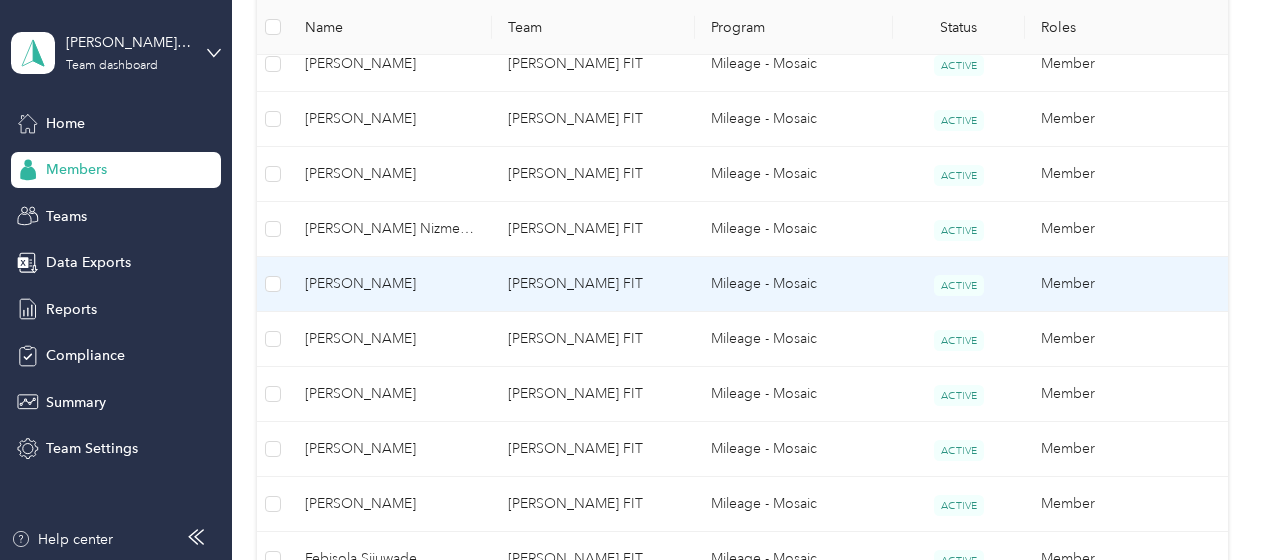 click on "[PERSON_NAME]" at bounding box center (390, 284) 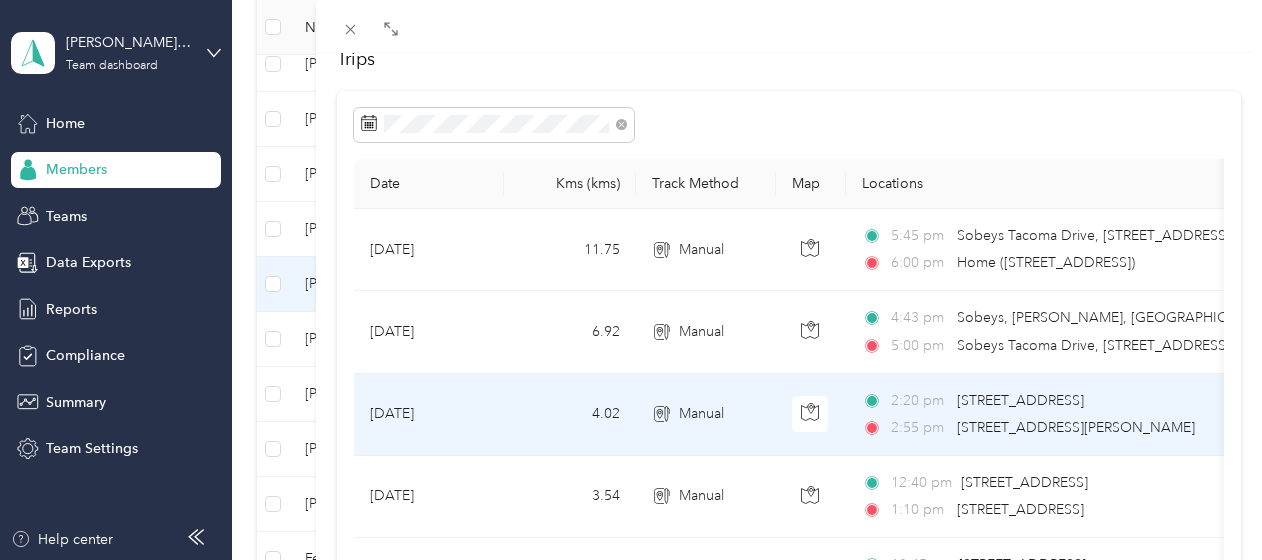 scroll, scrollTop: 0, scrollLeft: 0, axis: both 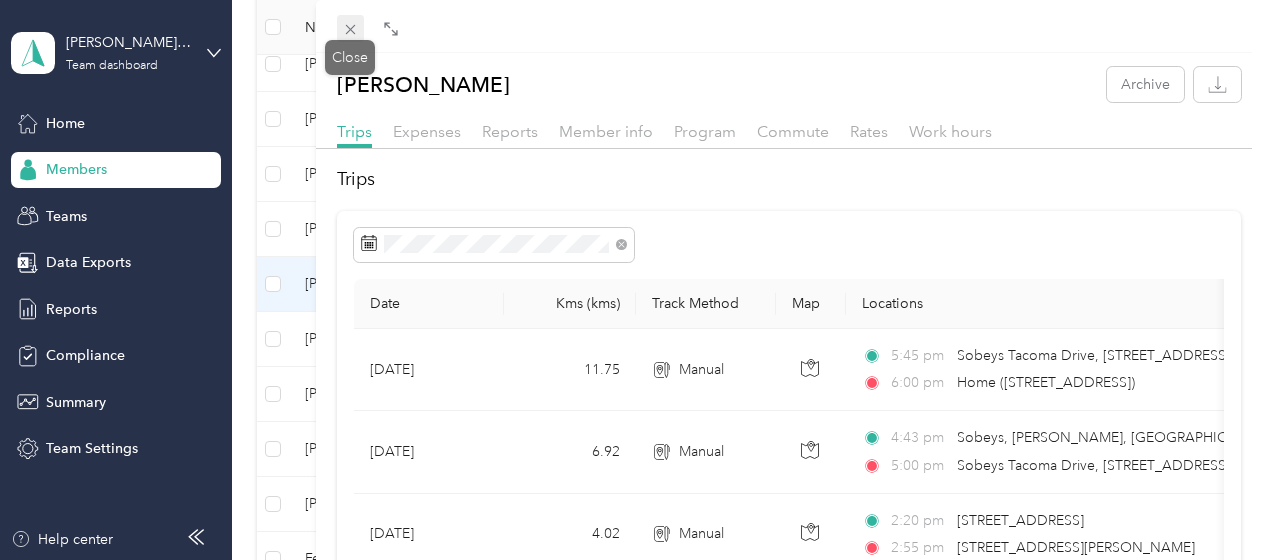 click 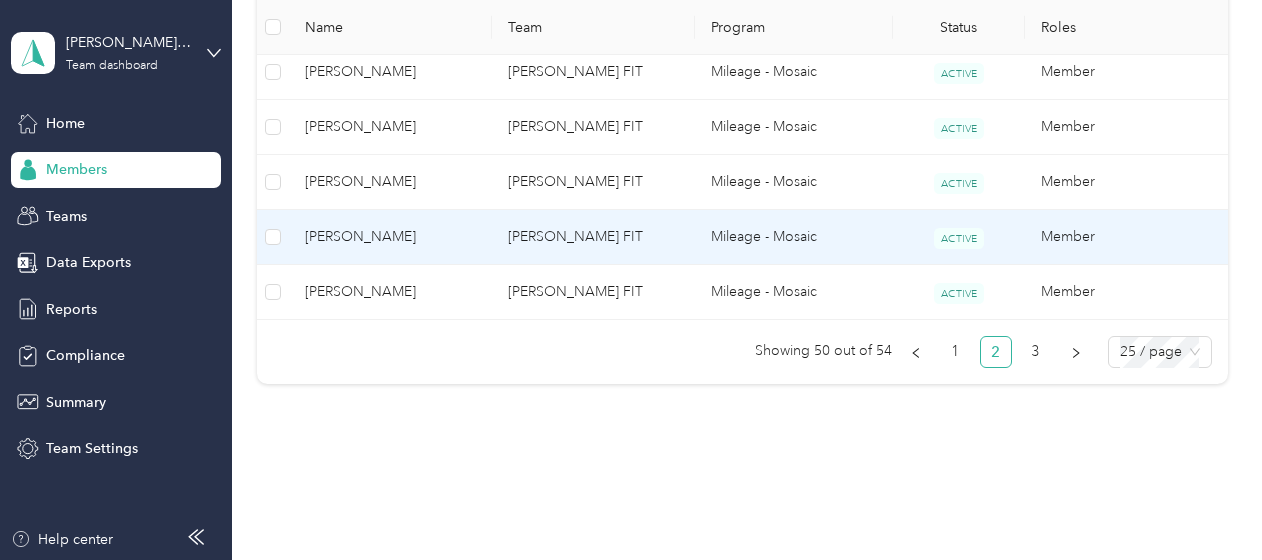 scroll, scrollTop: 1681, scrollLeft: 0, axis: vertical 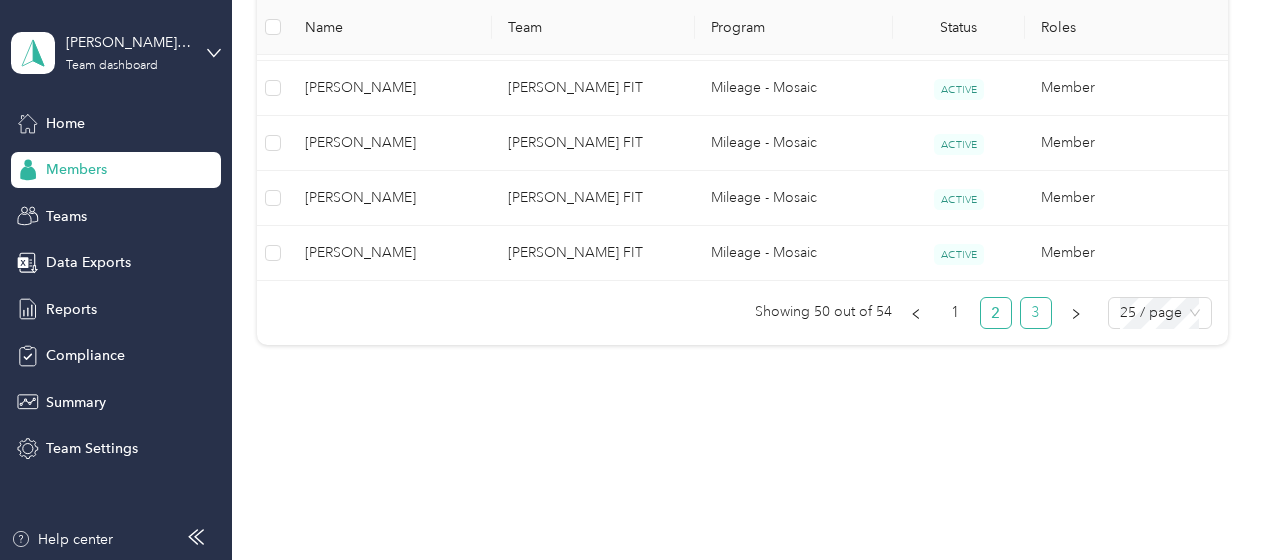 click on "3" at bounding box center [1036, 313] 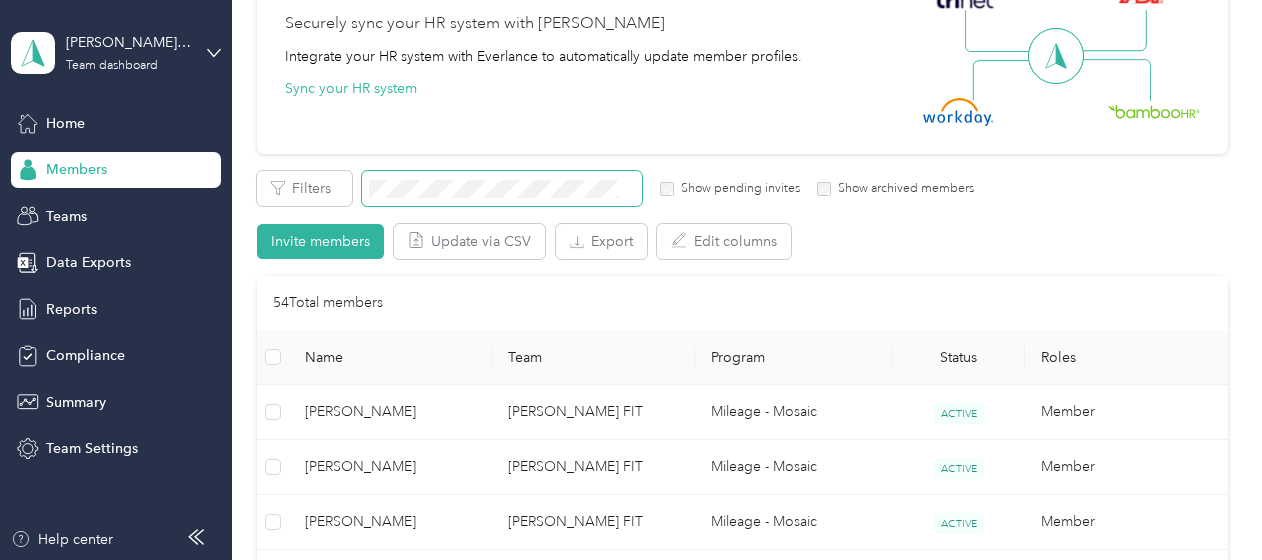 scroll, scrollTop: 233, scrollLeft: 0, axis: vertical 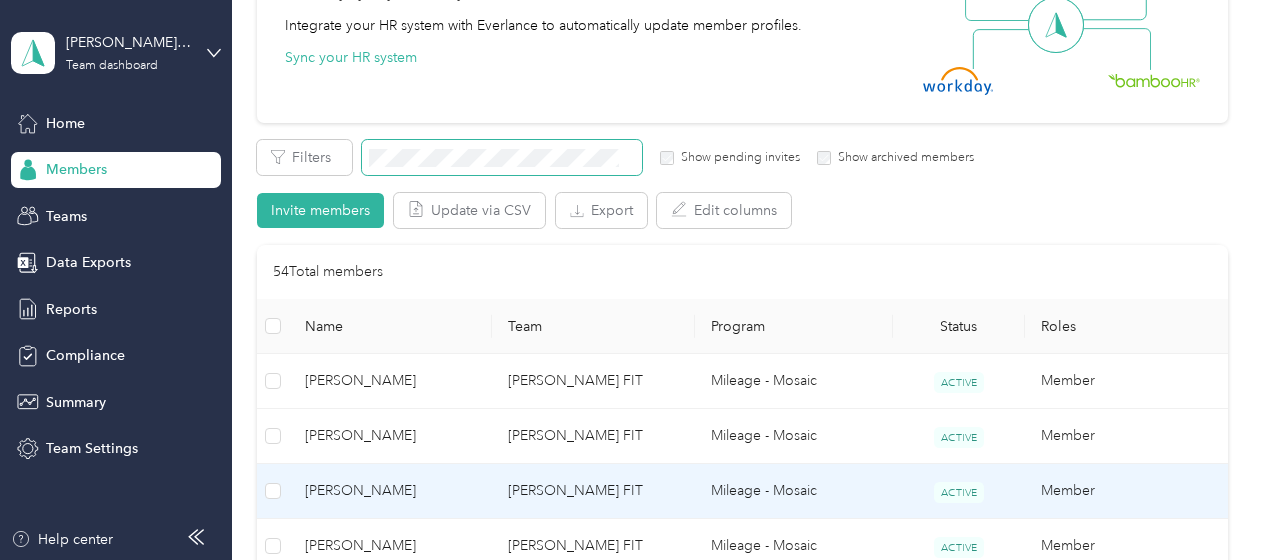 click on "[PERSON_NAME]" at bounding box center (390, 491) 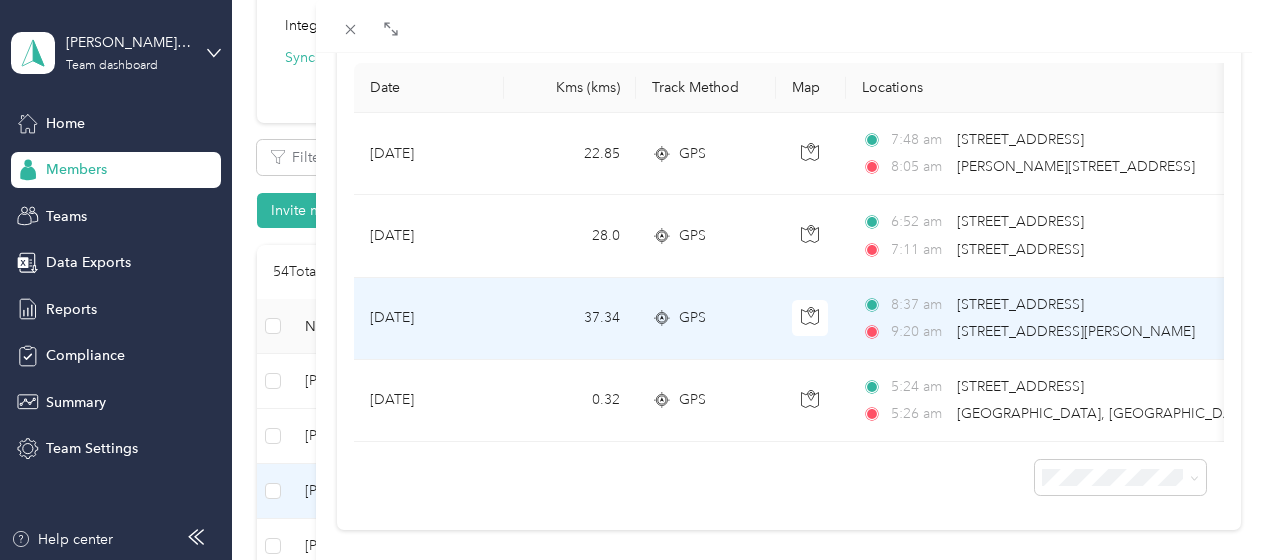 scroll, scrollTop: 266, scrollLeft: 0, axis: vertical 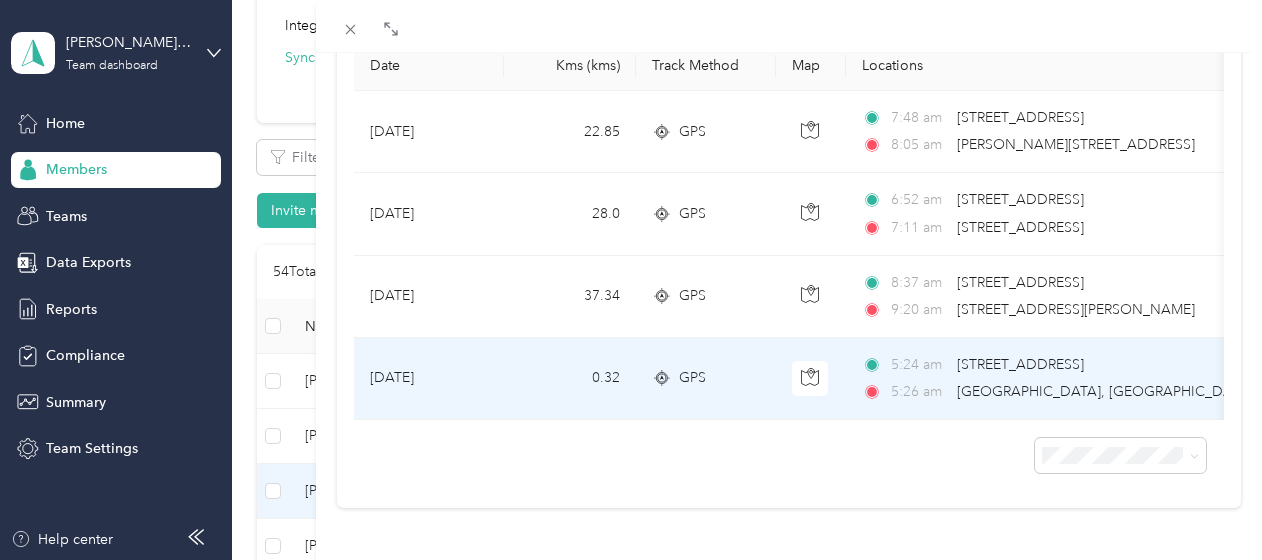 click on "[DATE]" at bounding box center (429, 379) 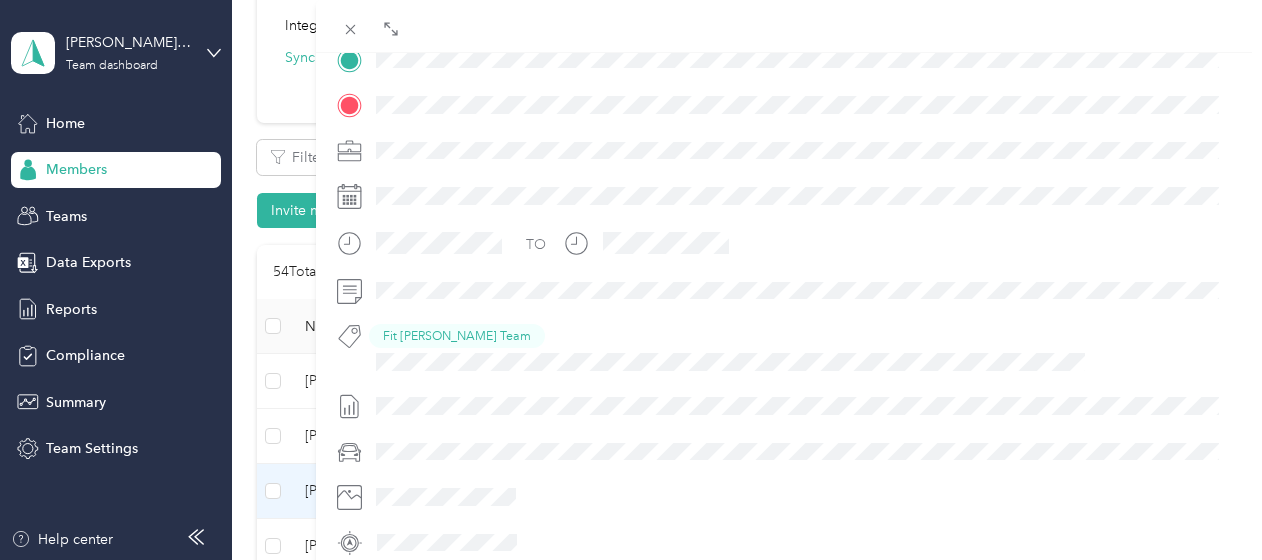 scroll, scrollTop: 366, scrollLeft: 0, axis: vertical 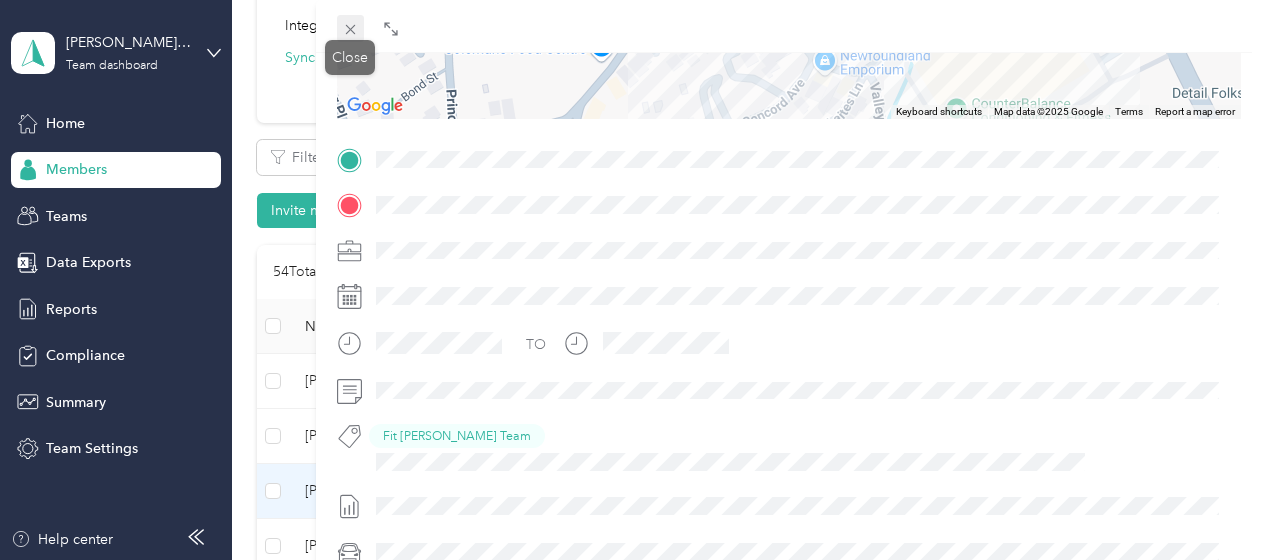 click 